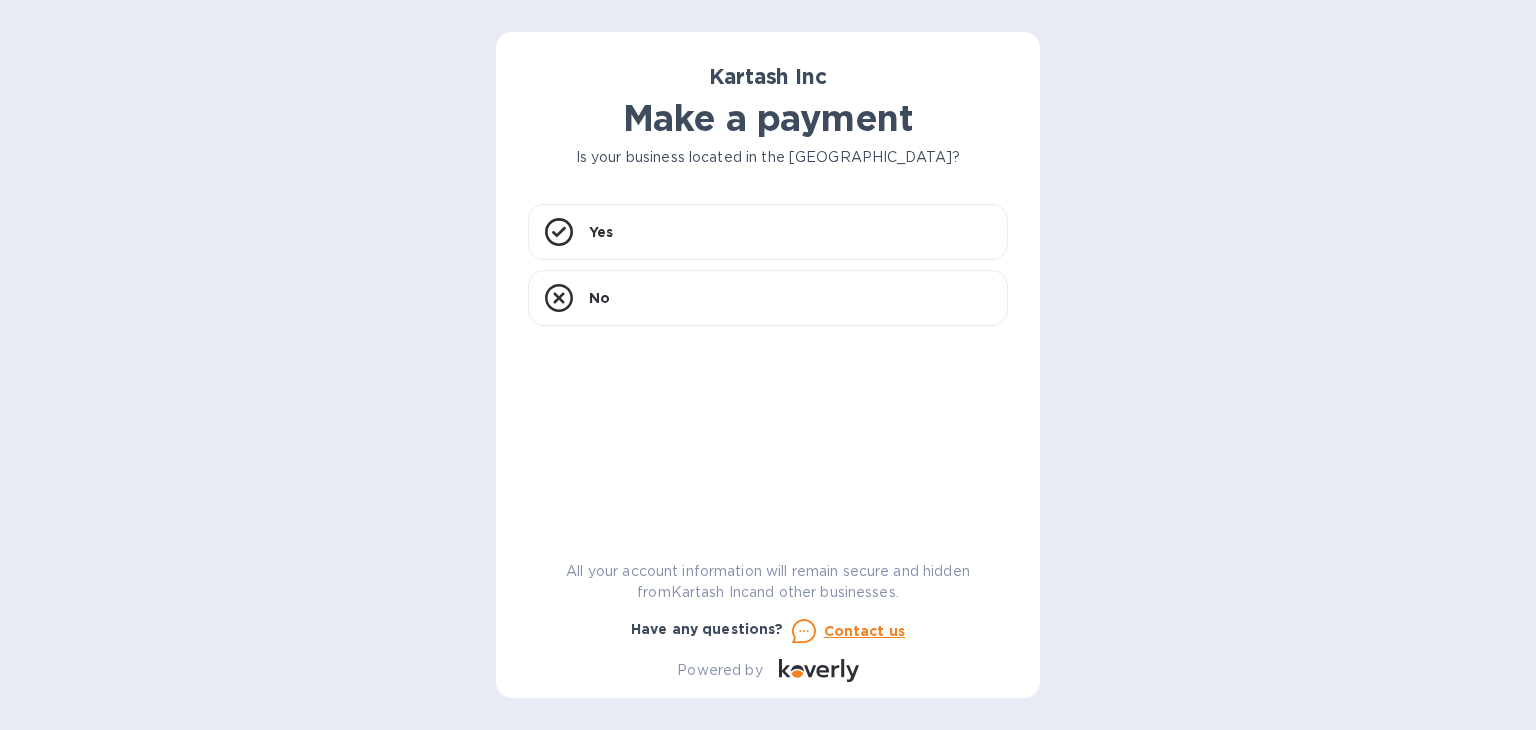 scroll, scrollTop: 0, scrollLeft: 0, axis: both 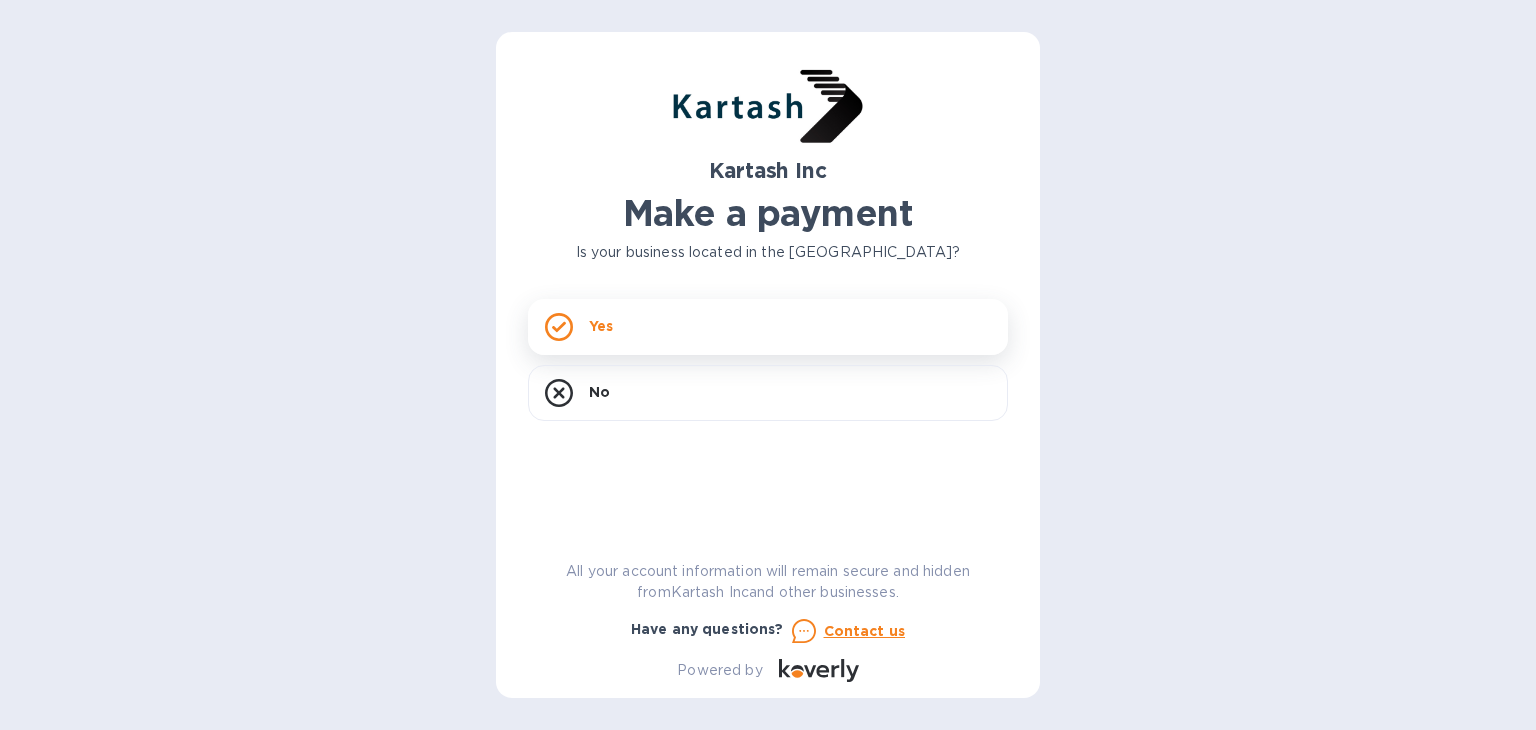 click on "Yes" at bounding box center (768, 327) 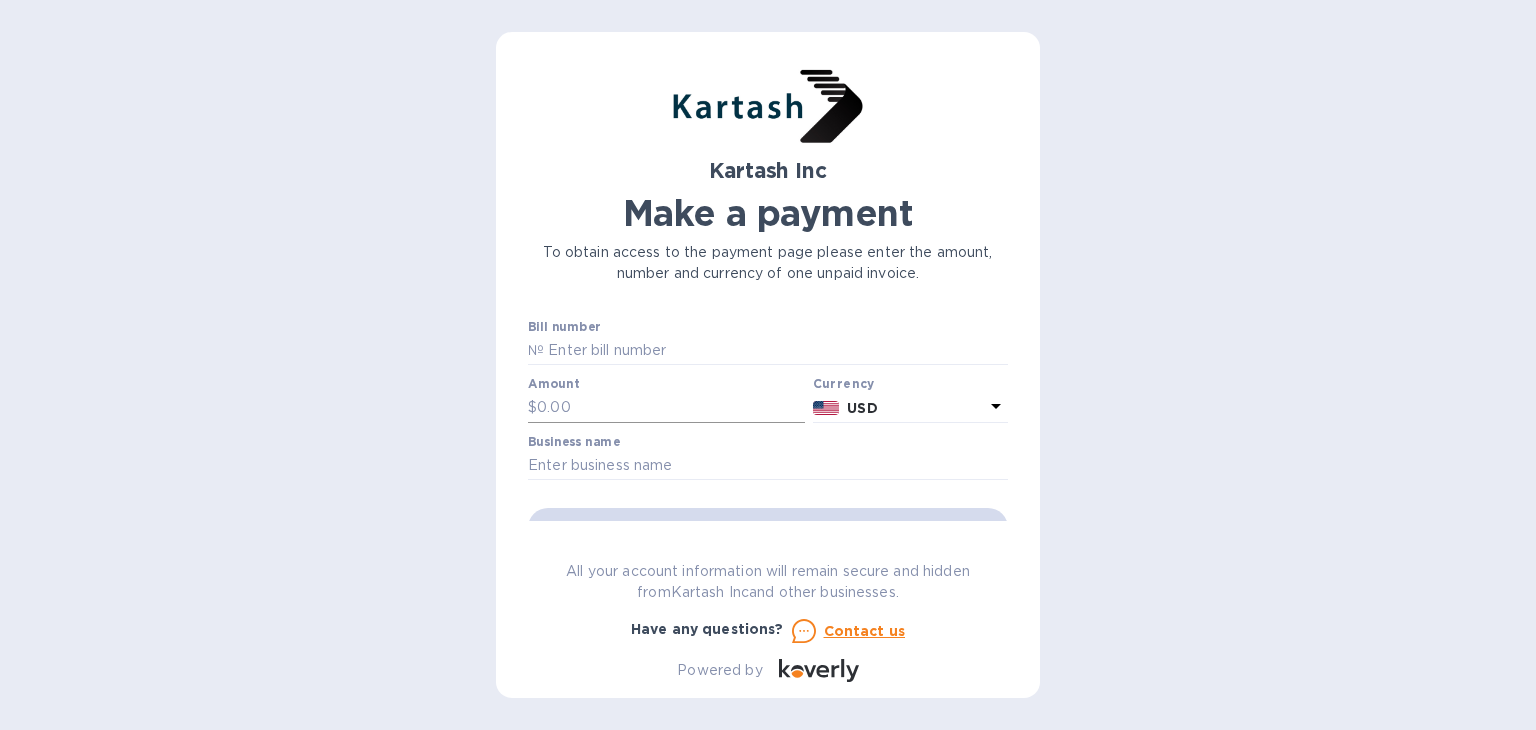 click at bounding box center (671, 408) 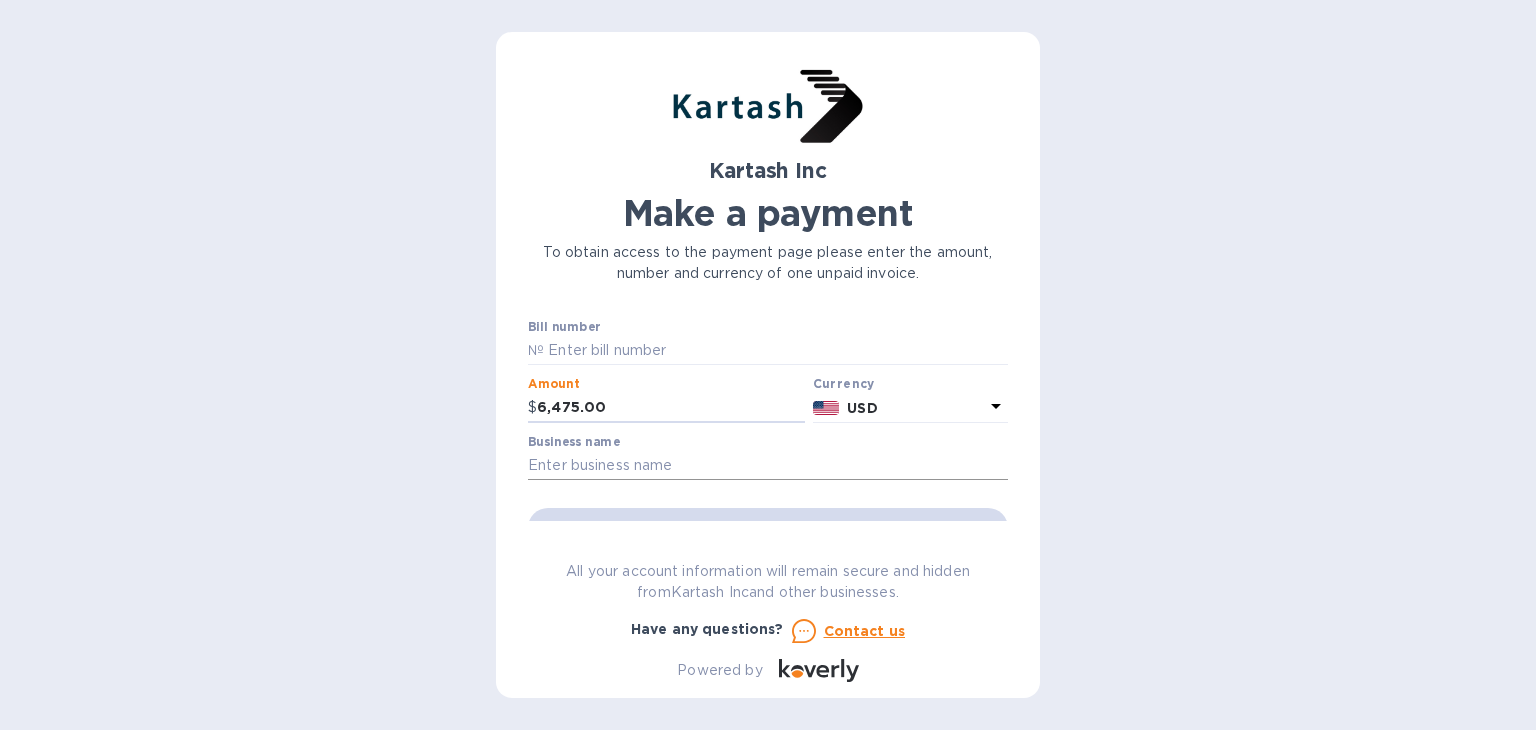 type on "6,475.00" 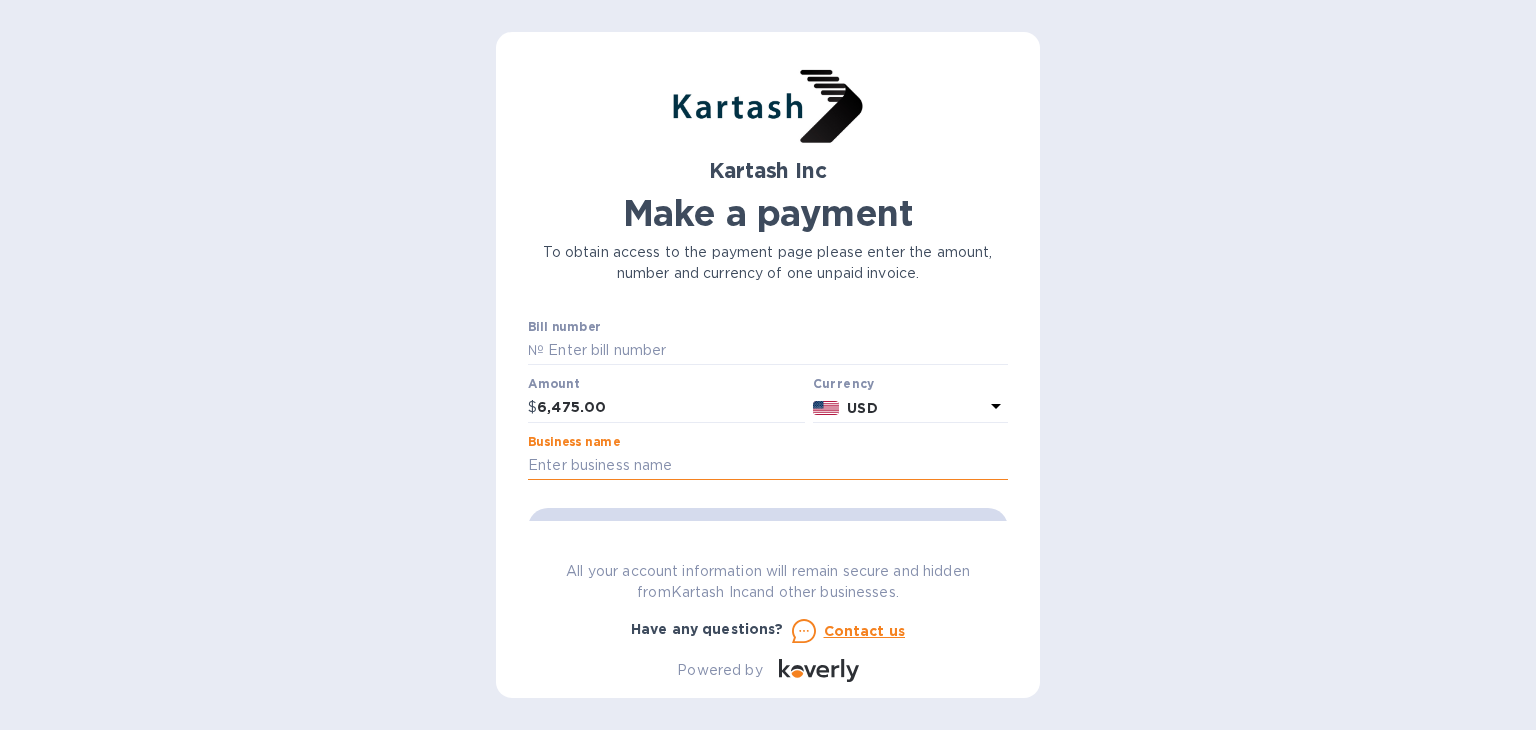 click at bounding box center (768, 466) 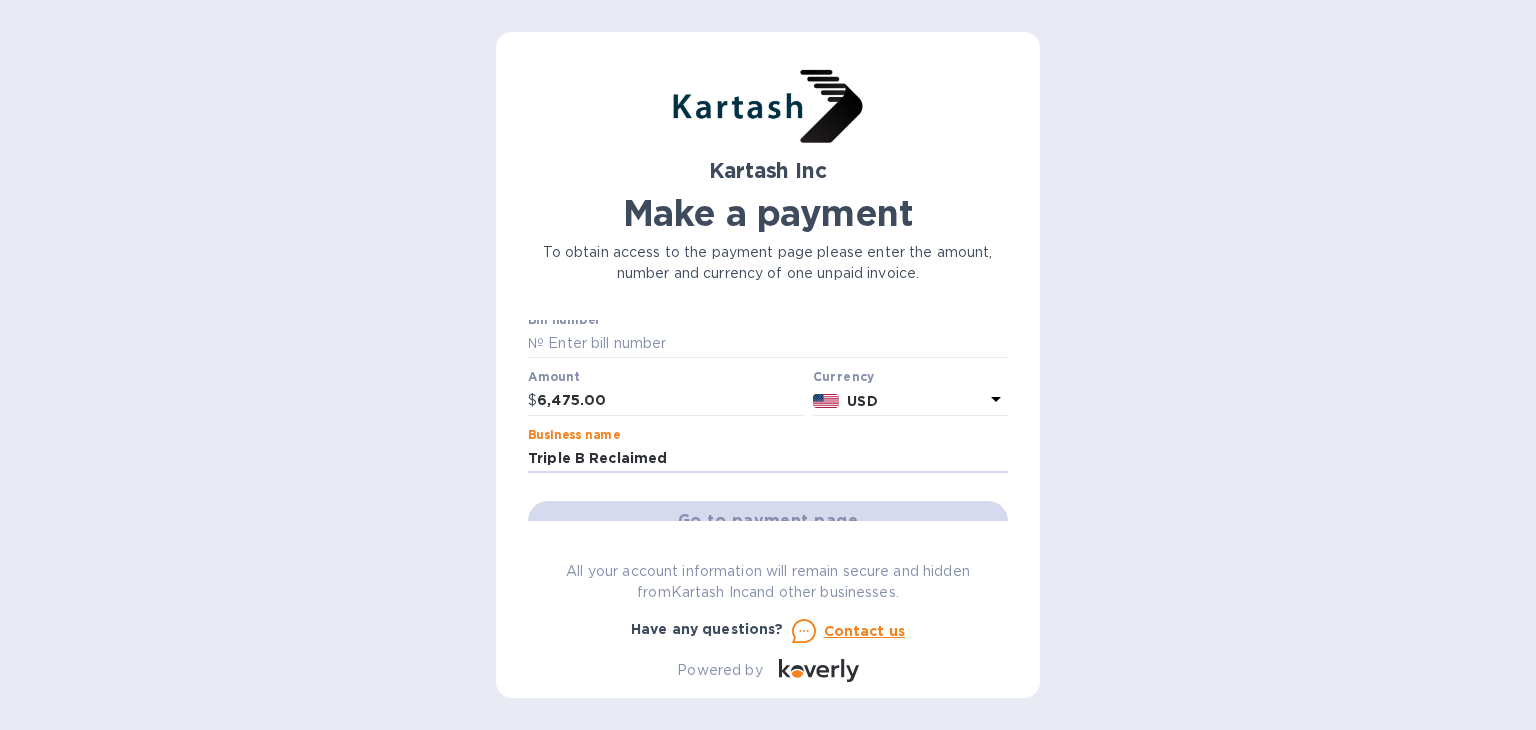 scroll, scrollTop: 0, scrollLeft: 0, axis: both 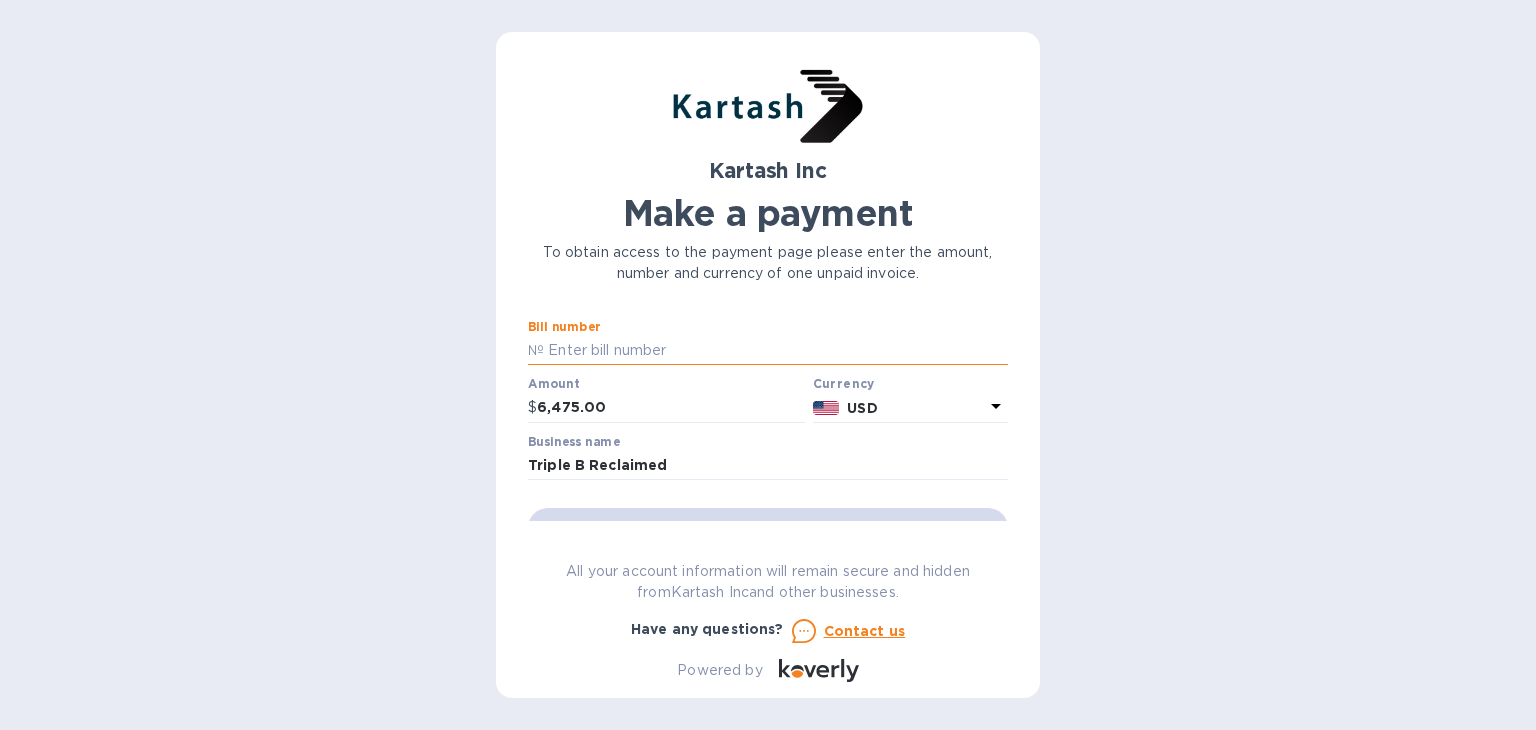 click at bounding box center [776, 351] 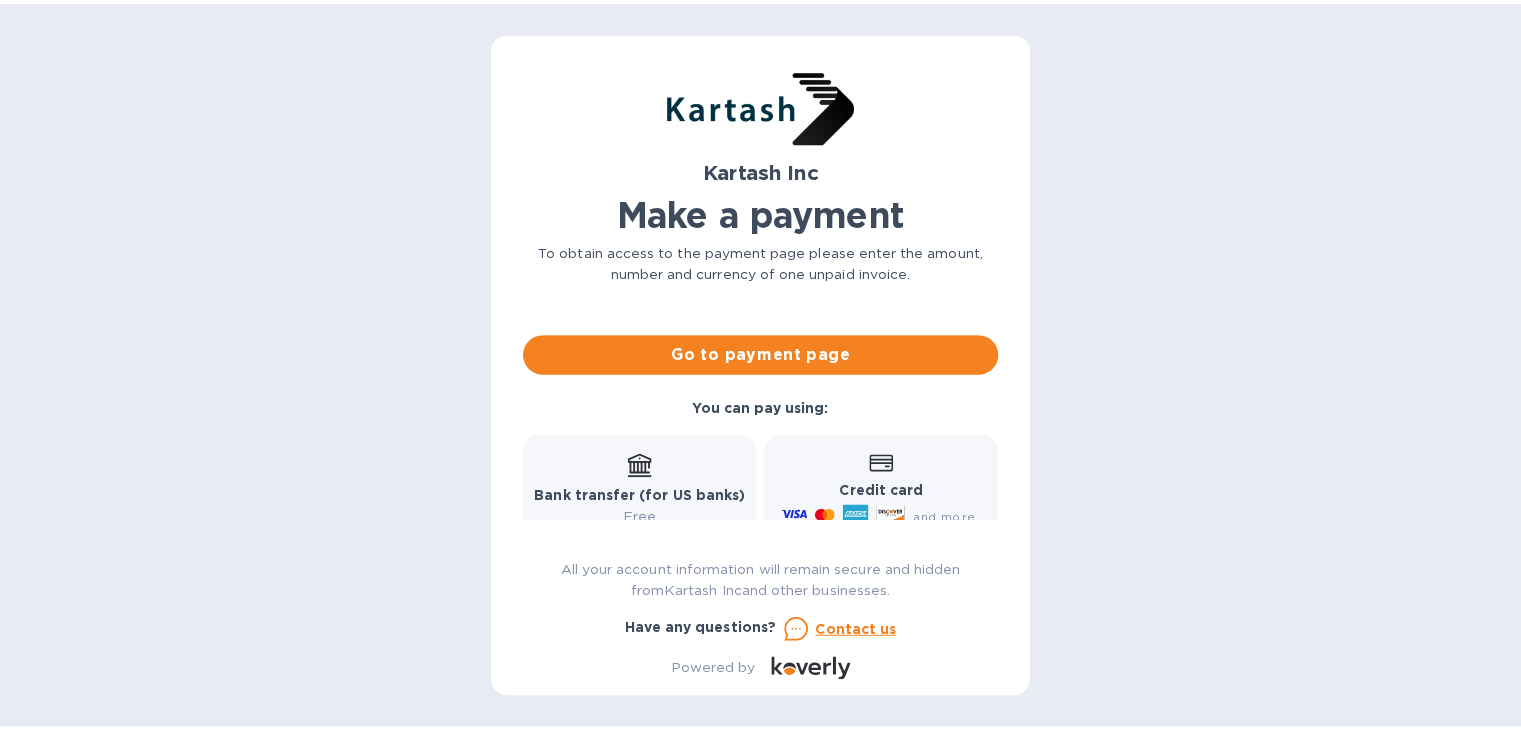 scroll, scrollTop: 200, scrollLeft: 0, axis: vertical 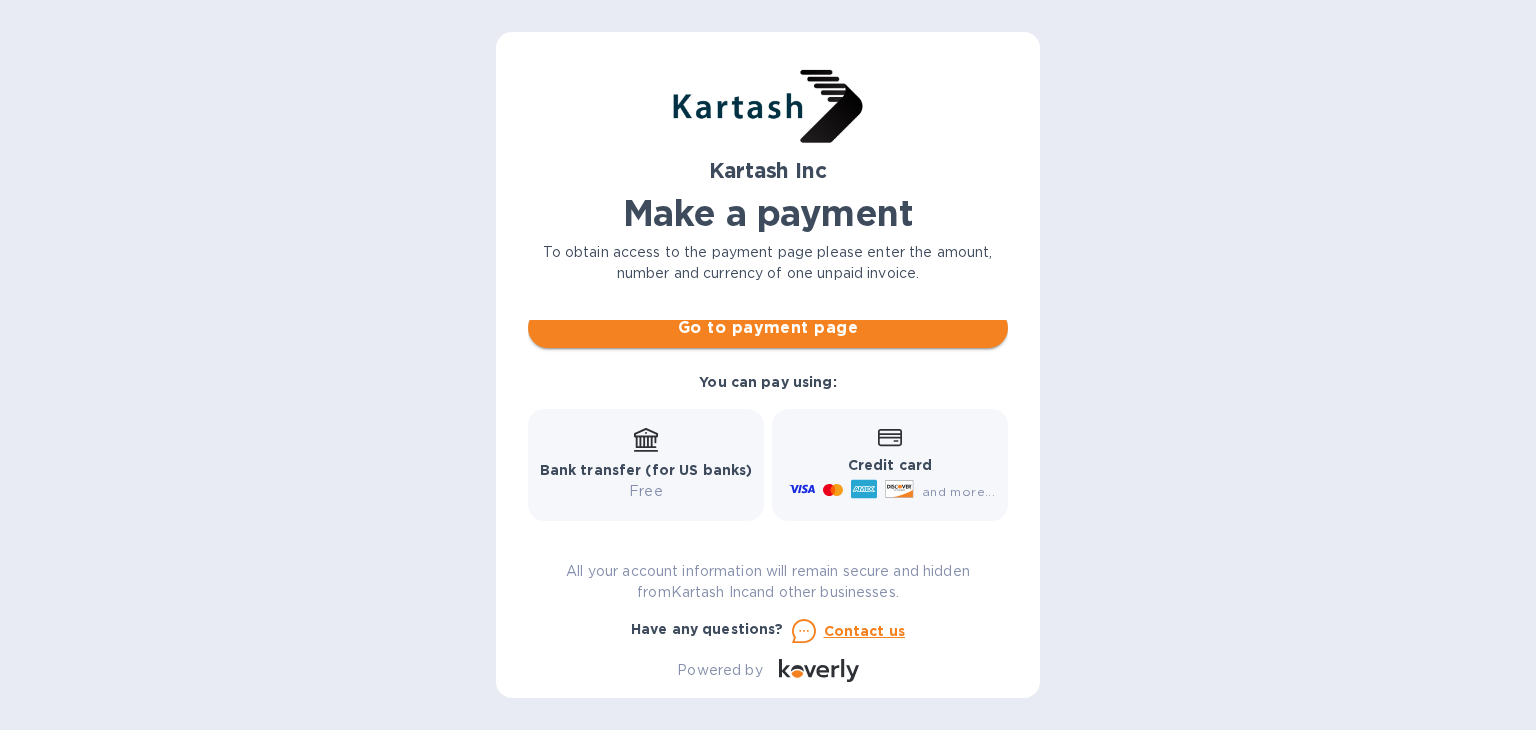 type on "15841E" 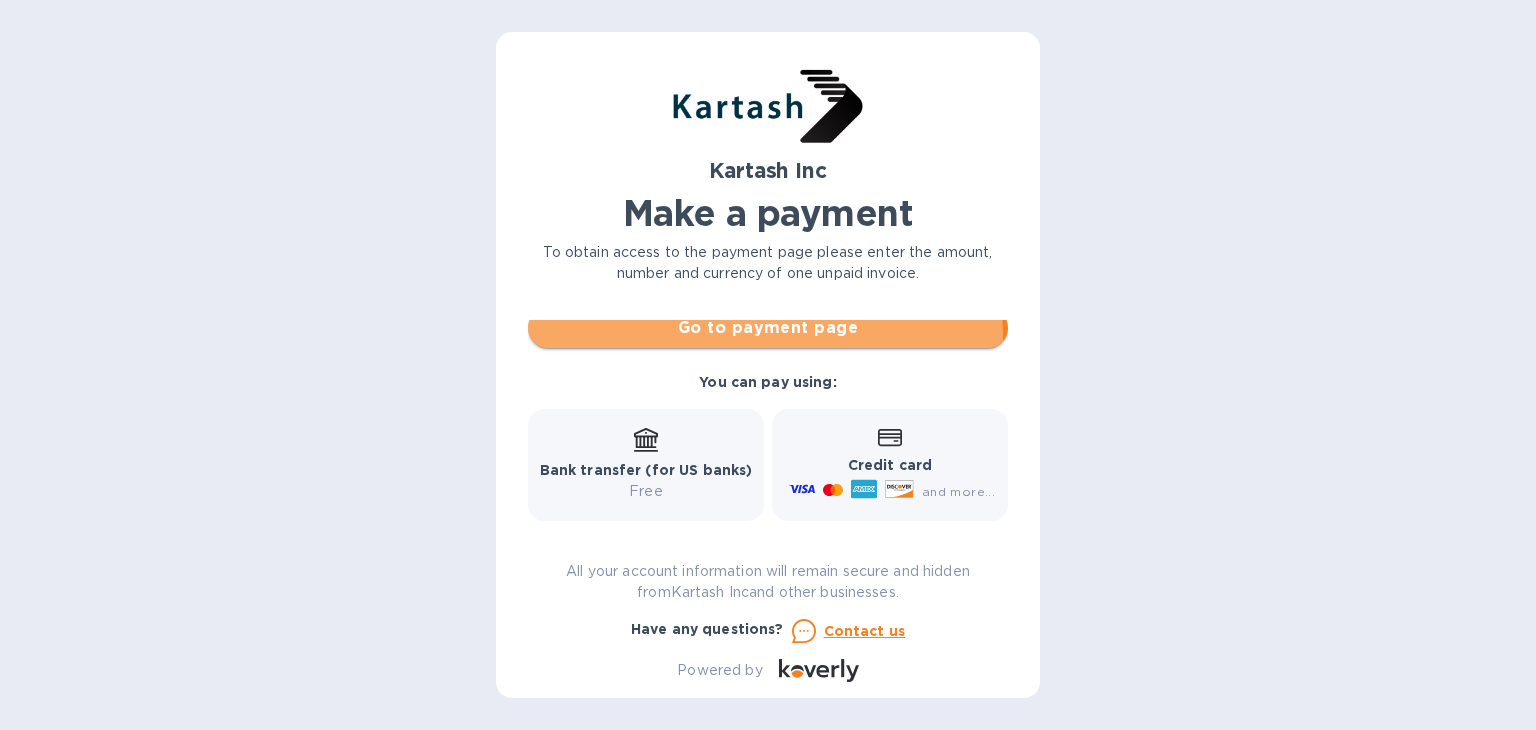 click on "Go to payment page" at bounding box center (768, 328) 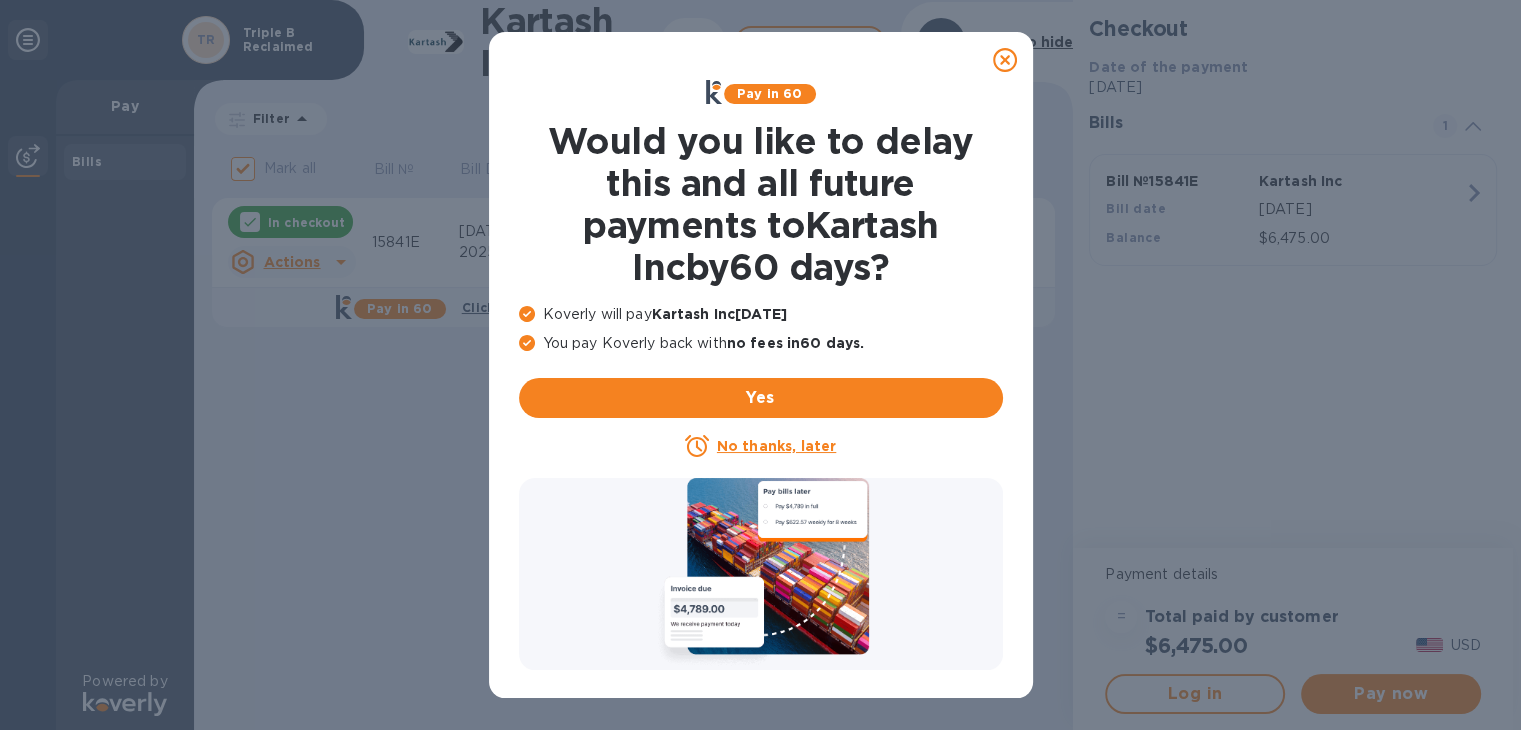 click 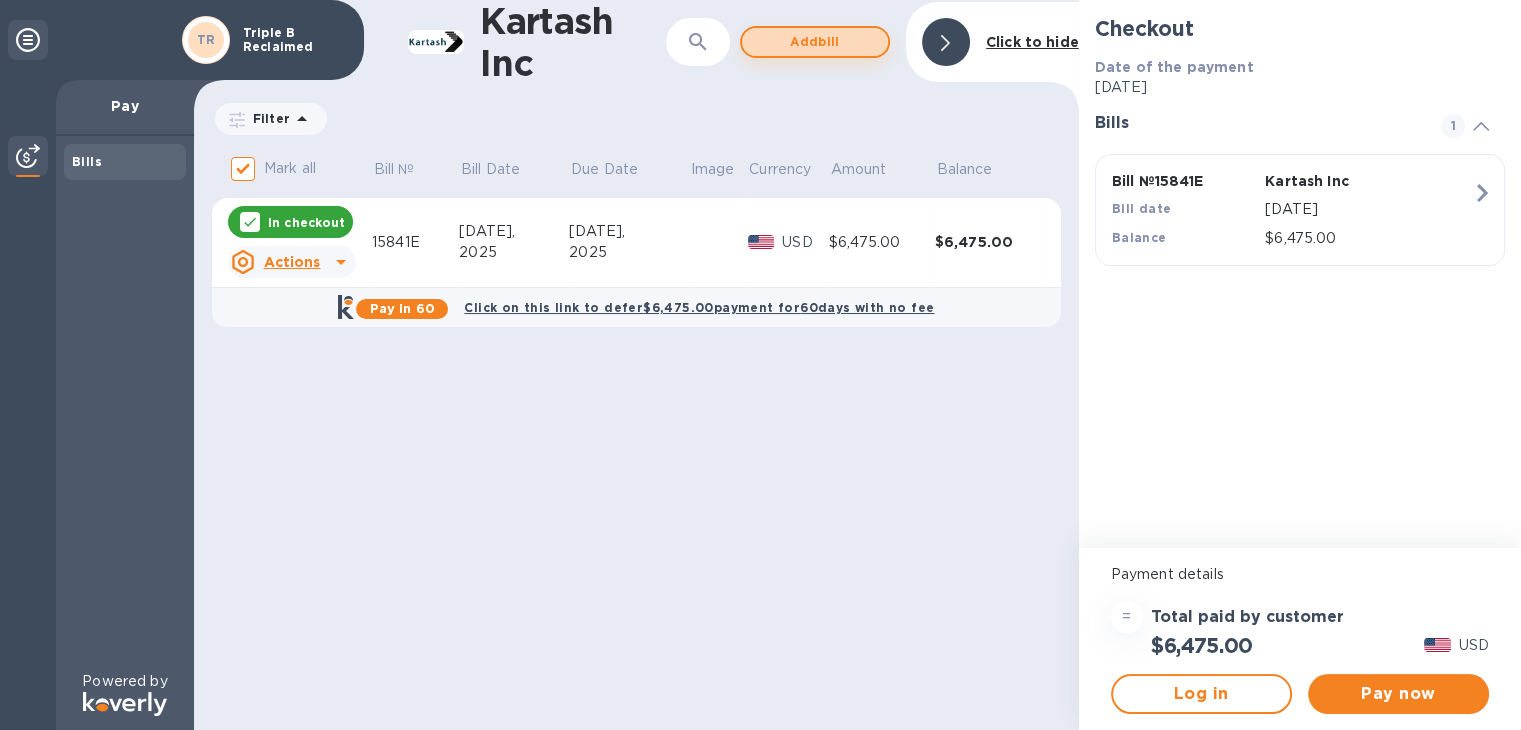 click on "Add   bill" at bounding box center [815, 42] 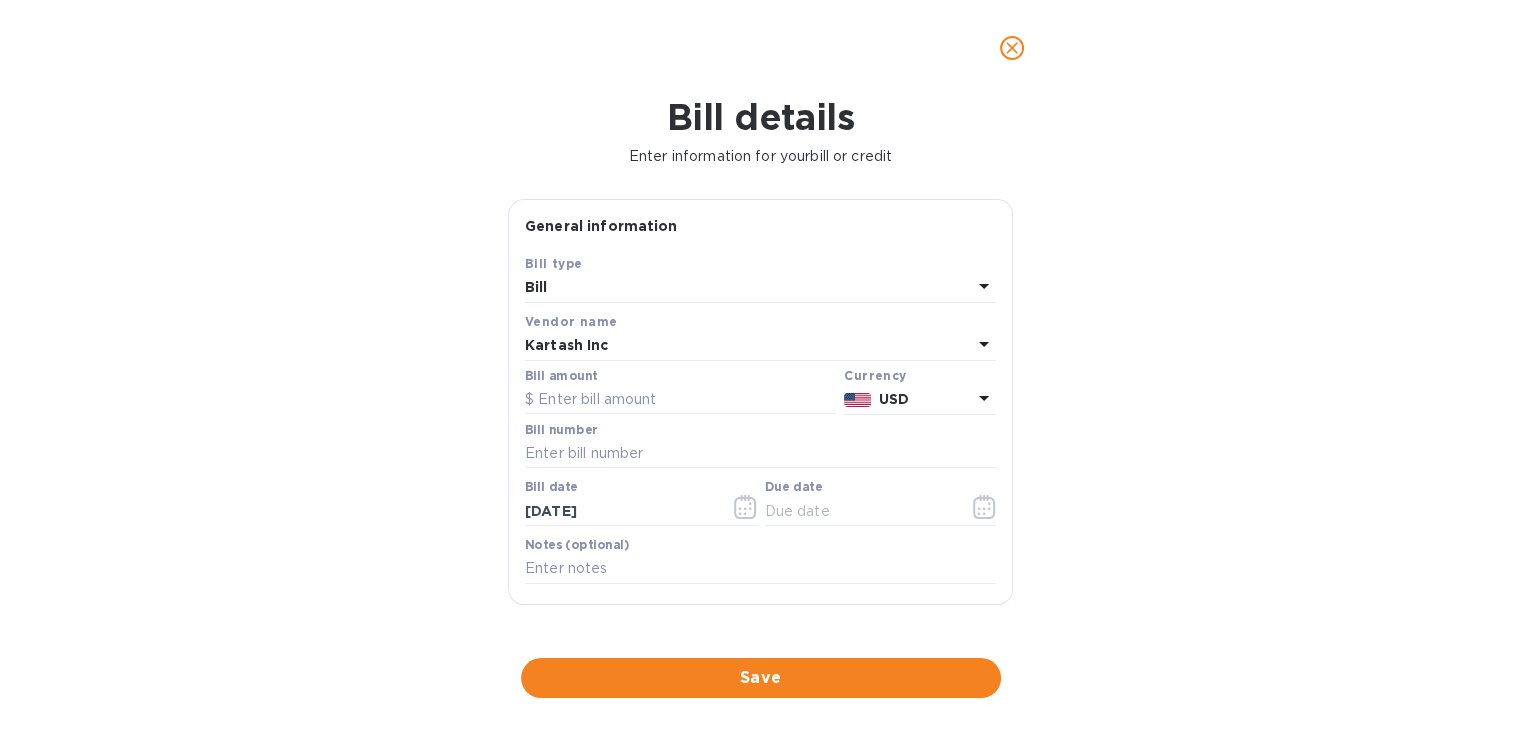 click on "Bill" at bounding box center (748, 288) 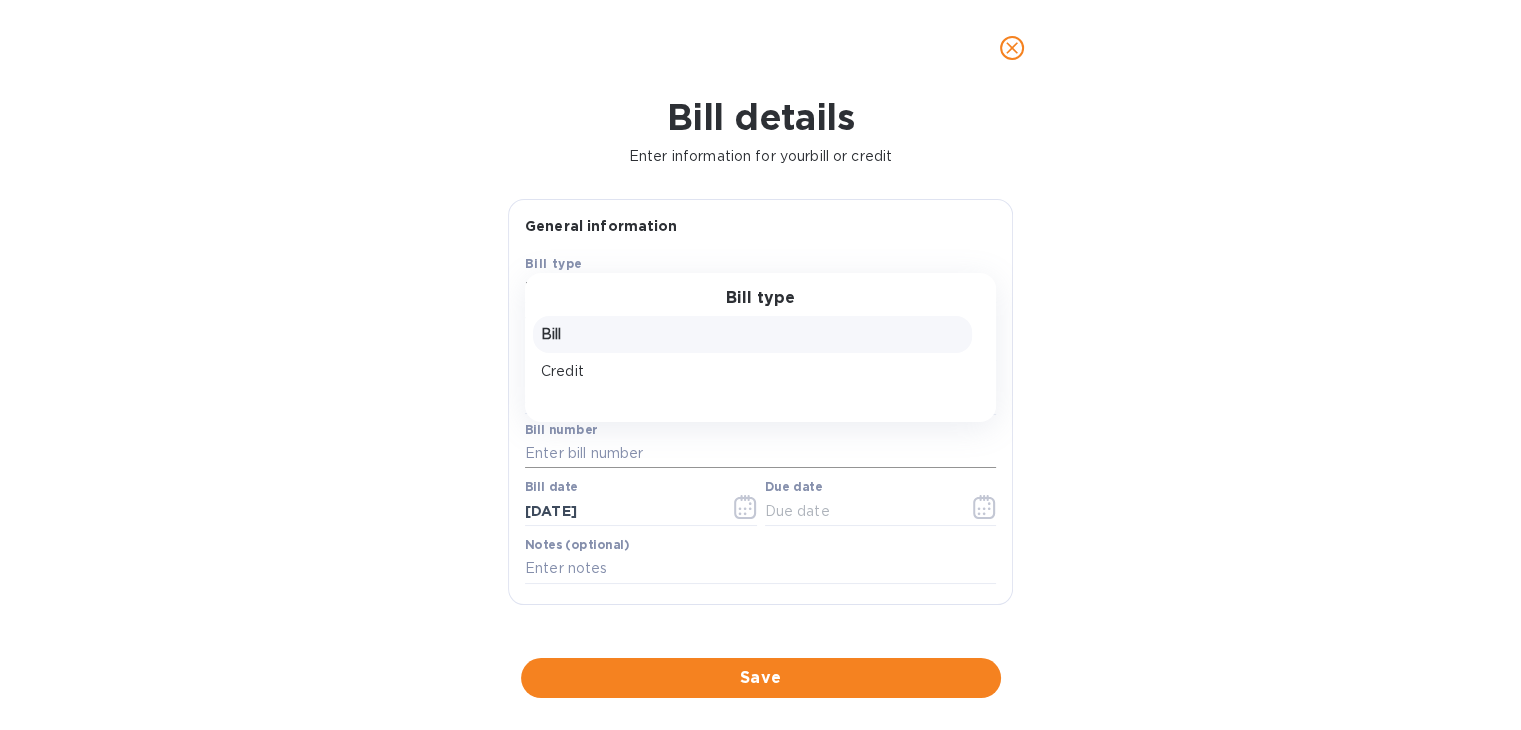 click at bounding box center (760, 454) 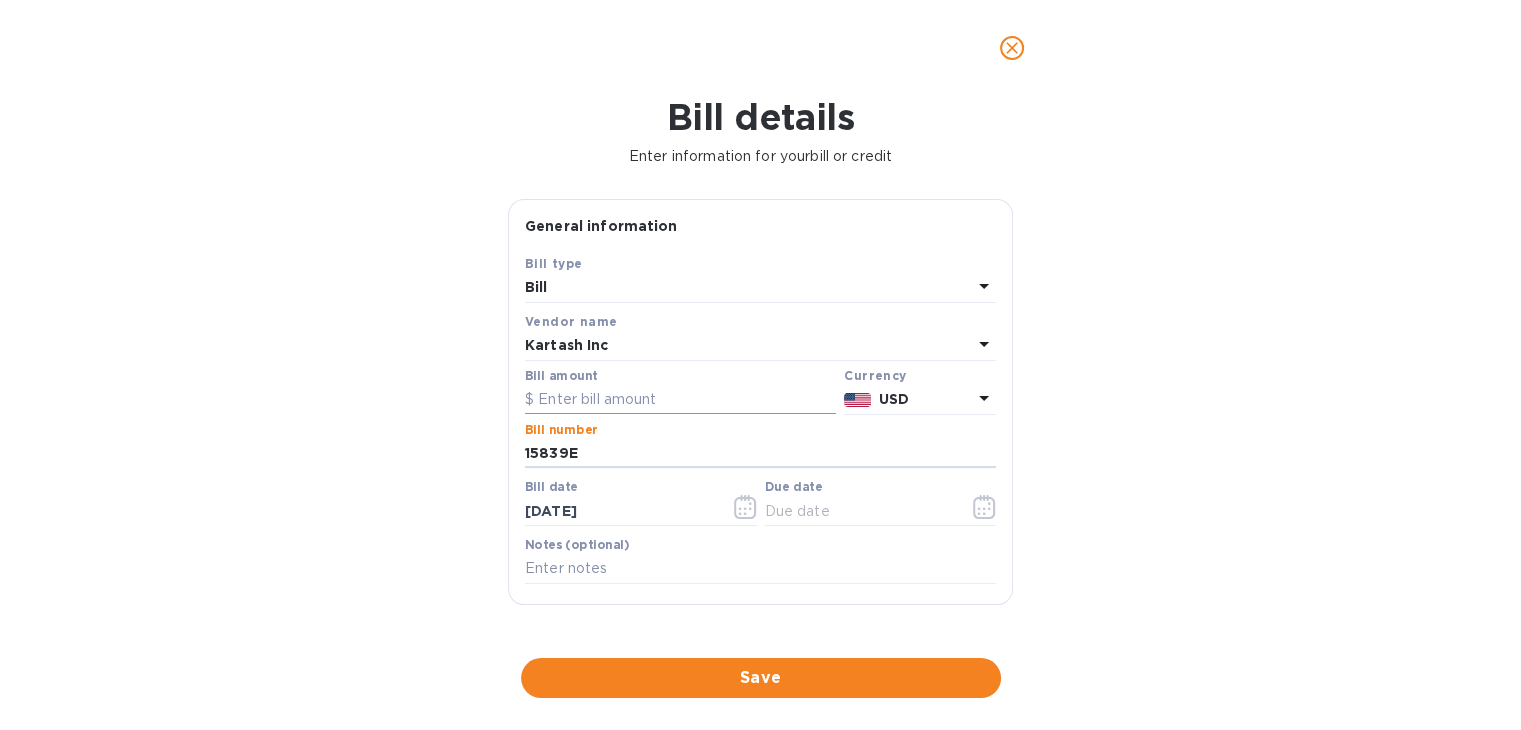 type on "15839E" 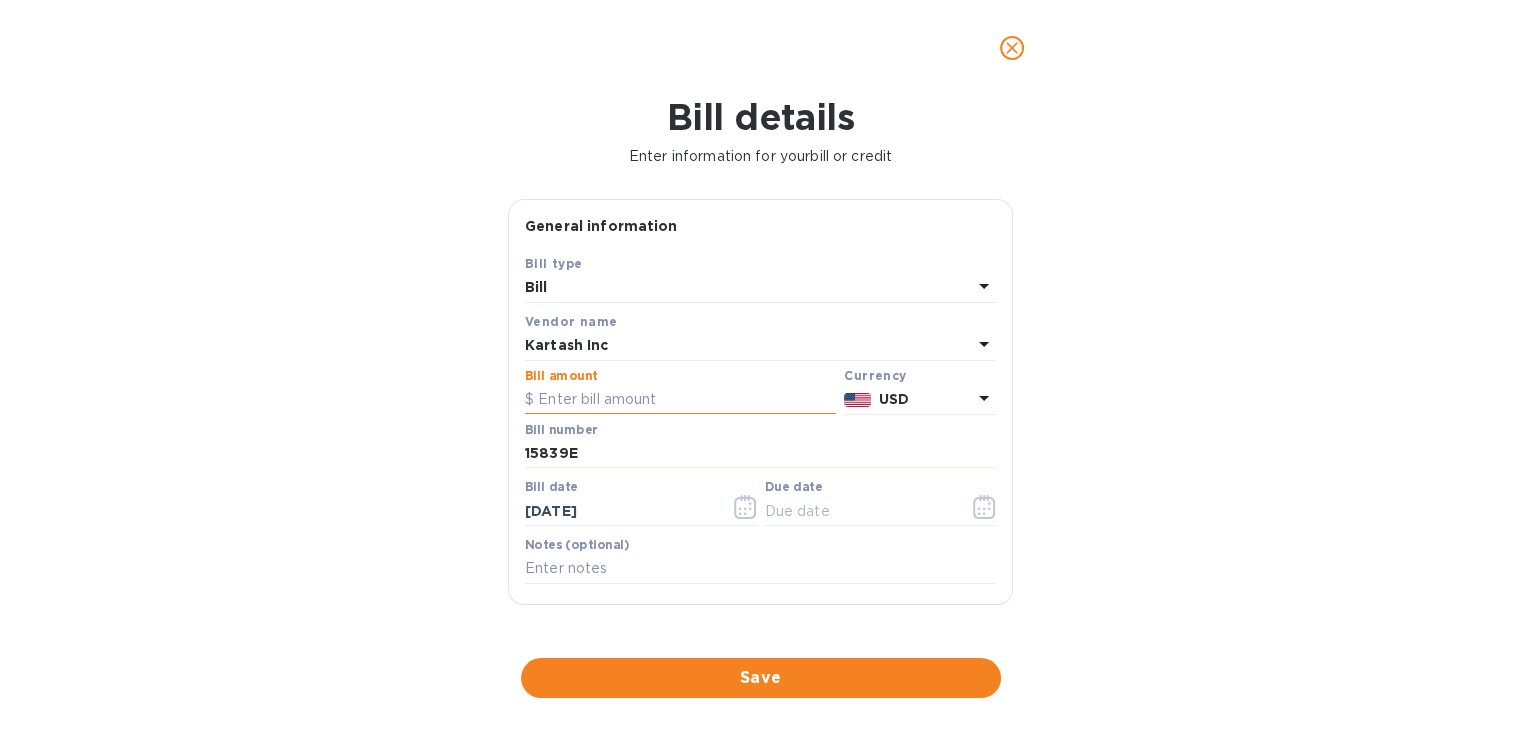 click at bounding box center [680, 400] 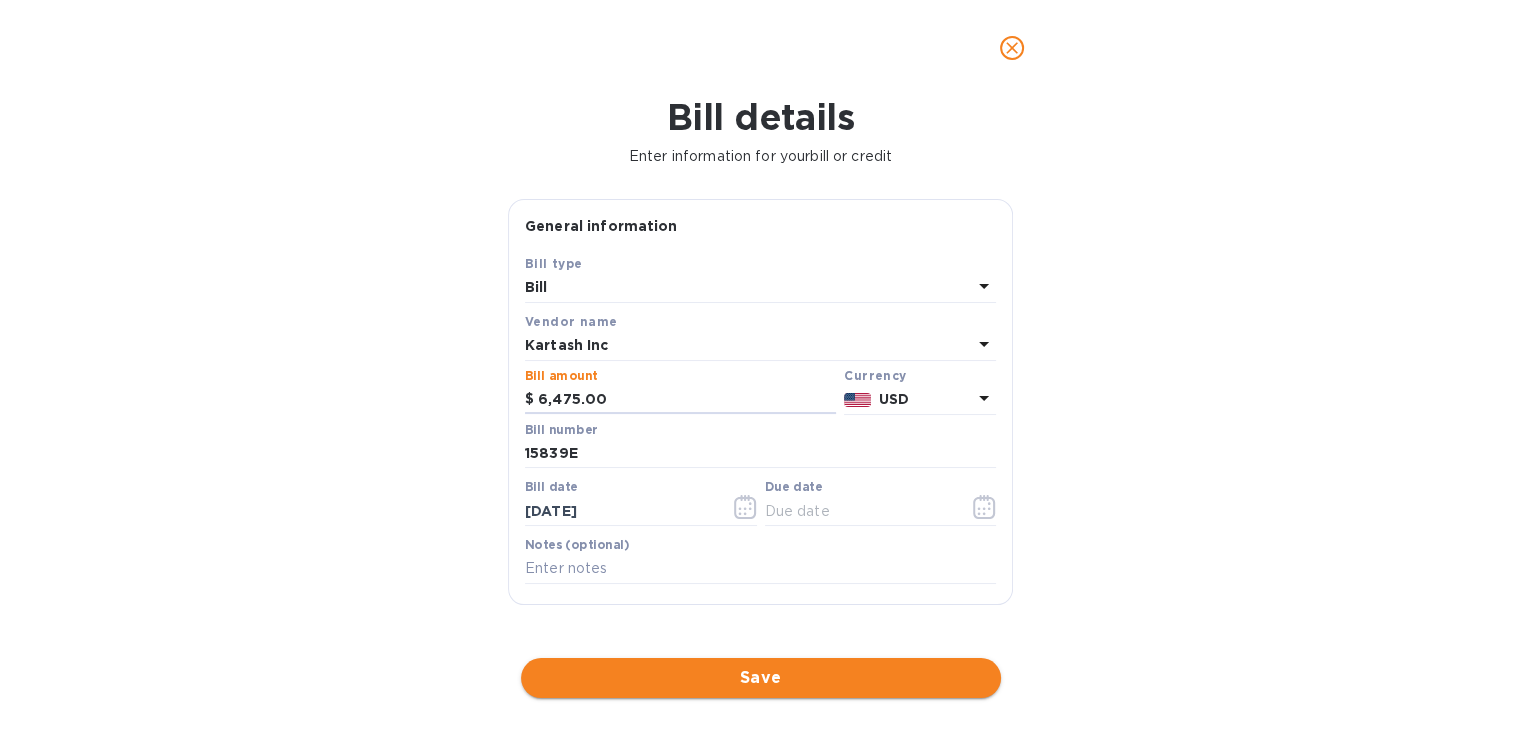 type on "6,475.00" 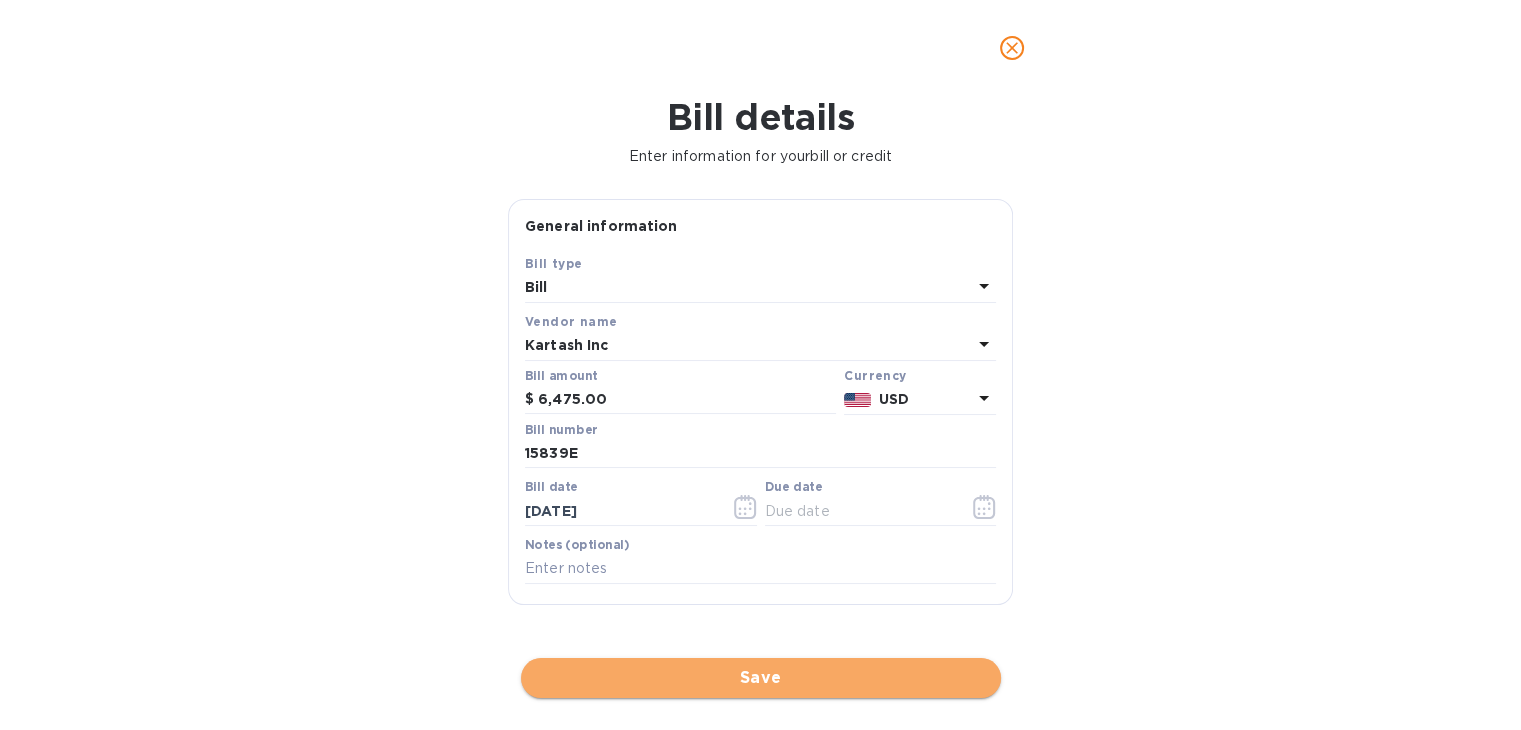 click on "Save" at bounding box center [761, 678] 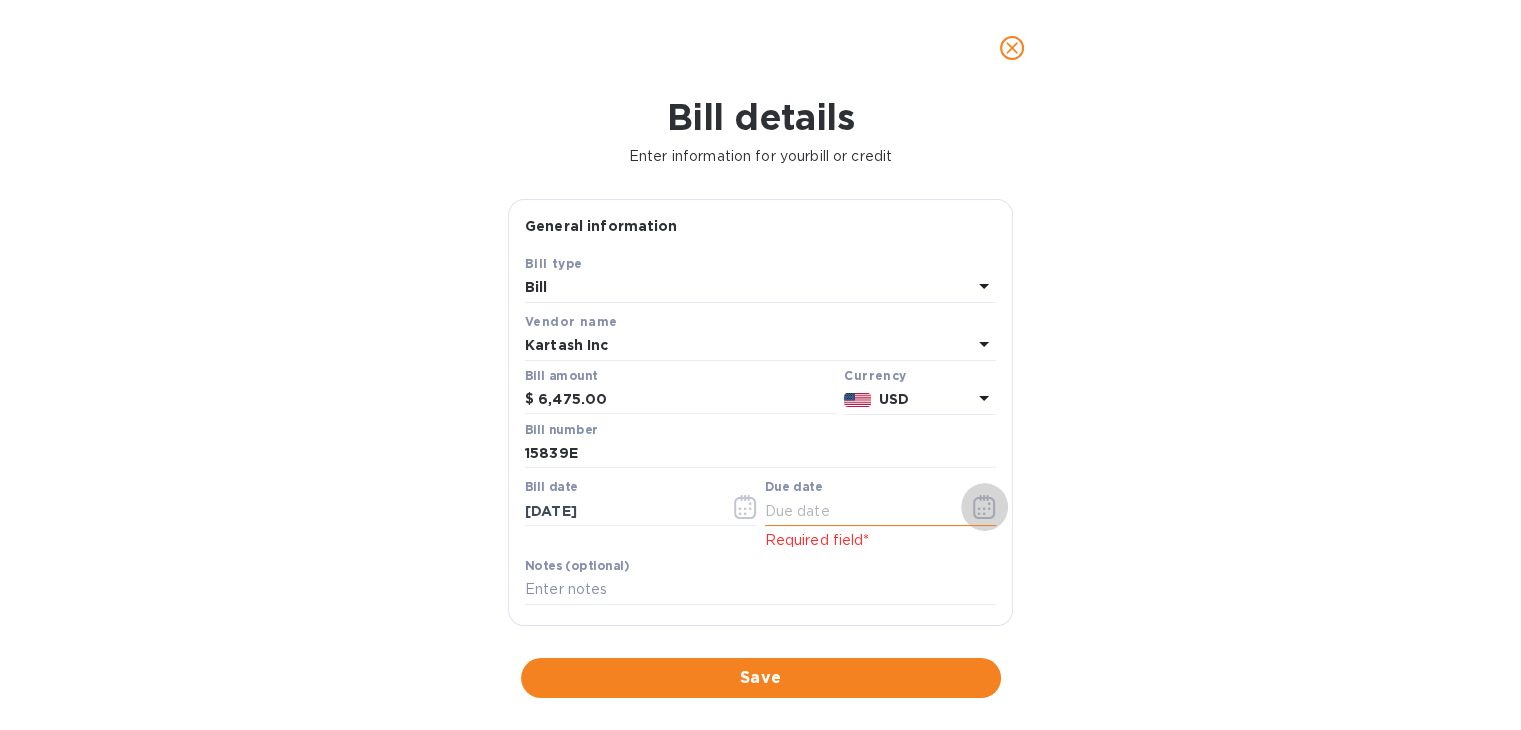 click at bounding box center [984, 507] 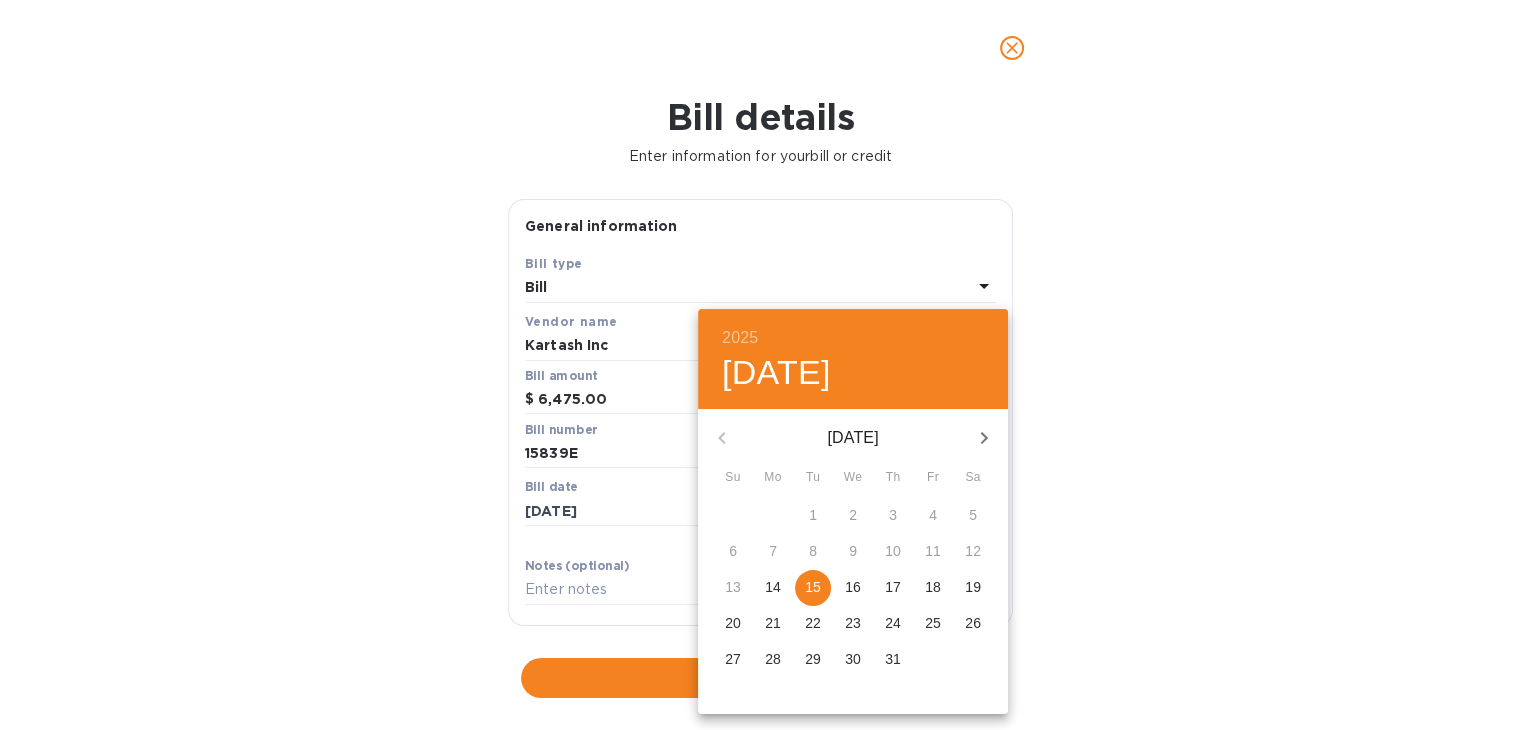 click on "15" at bounding box center (813, 587) 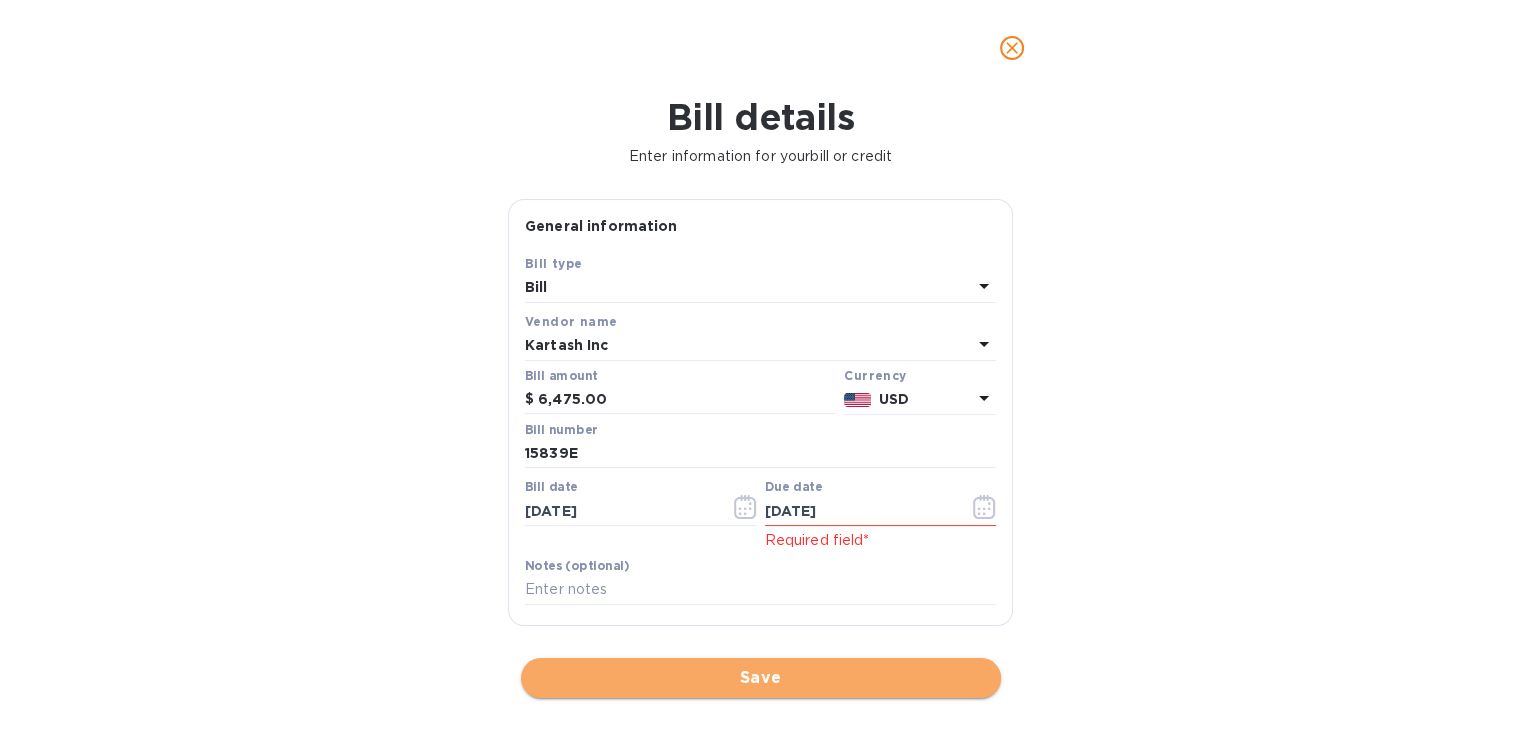 click on "Save" at bounding box center [761, 678] 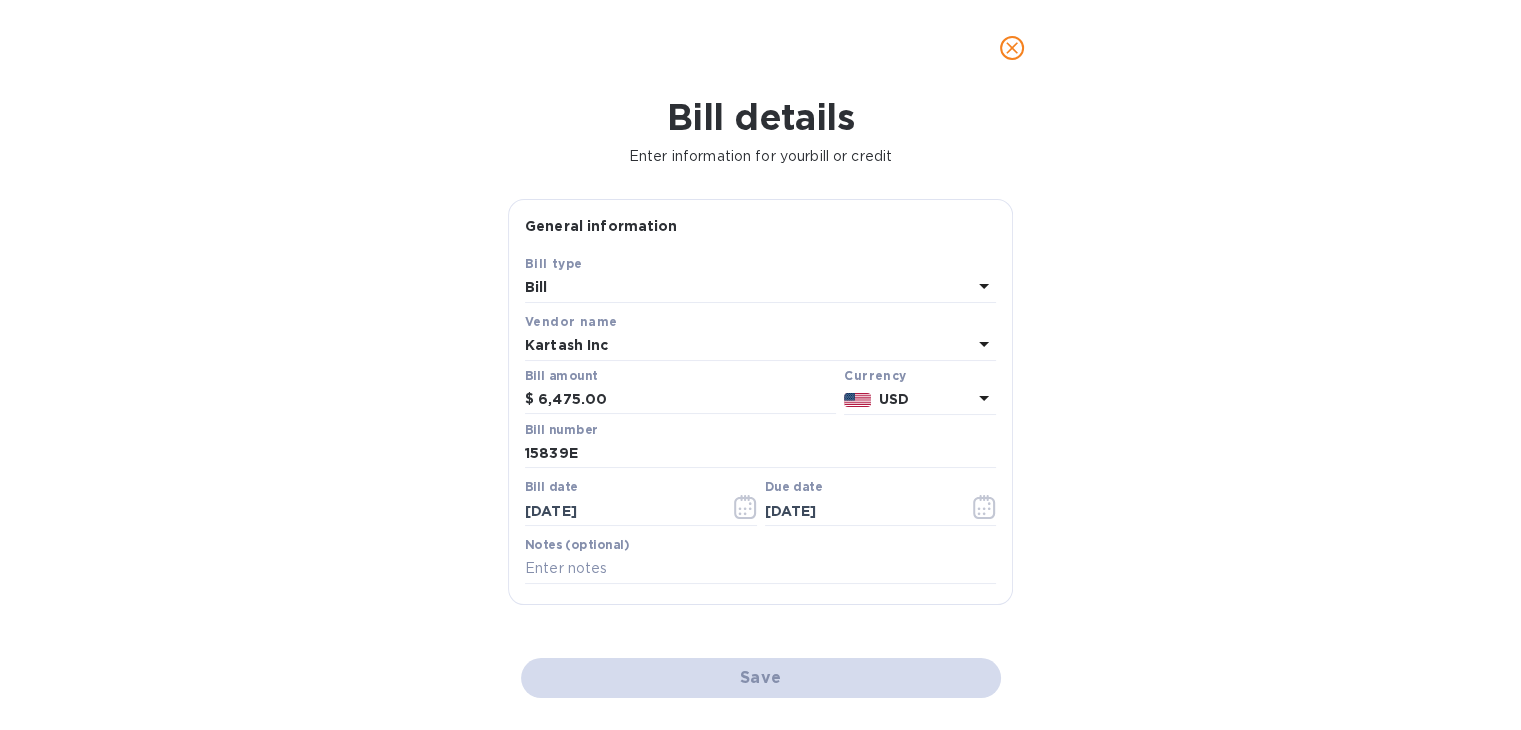 checkbox on "false" 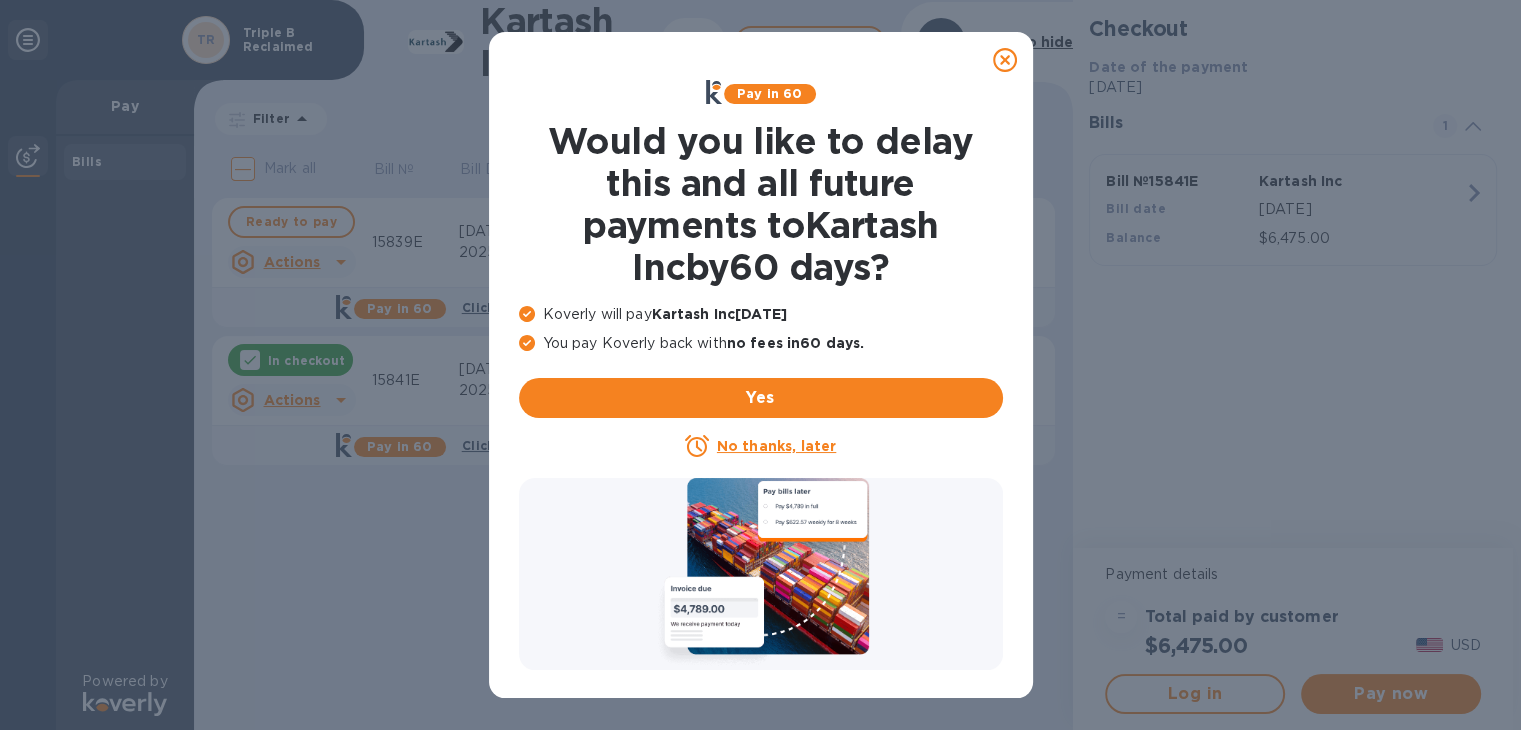 click 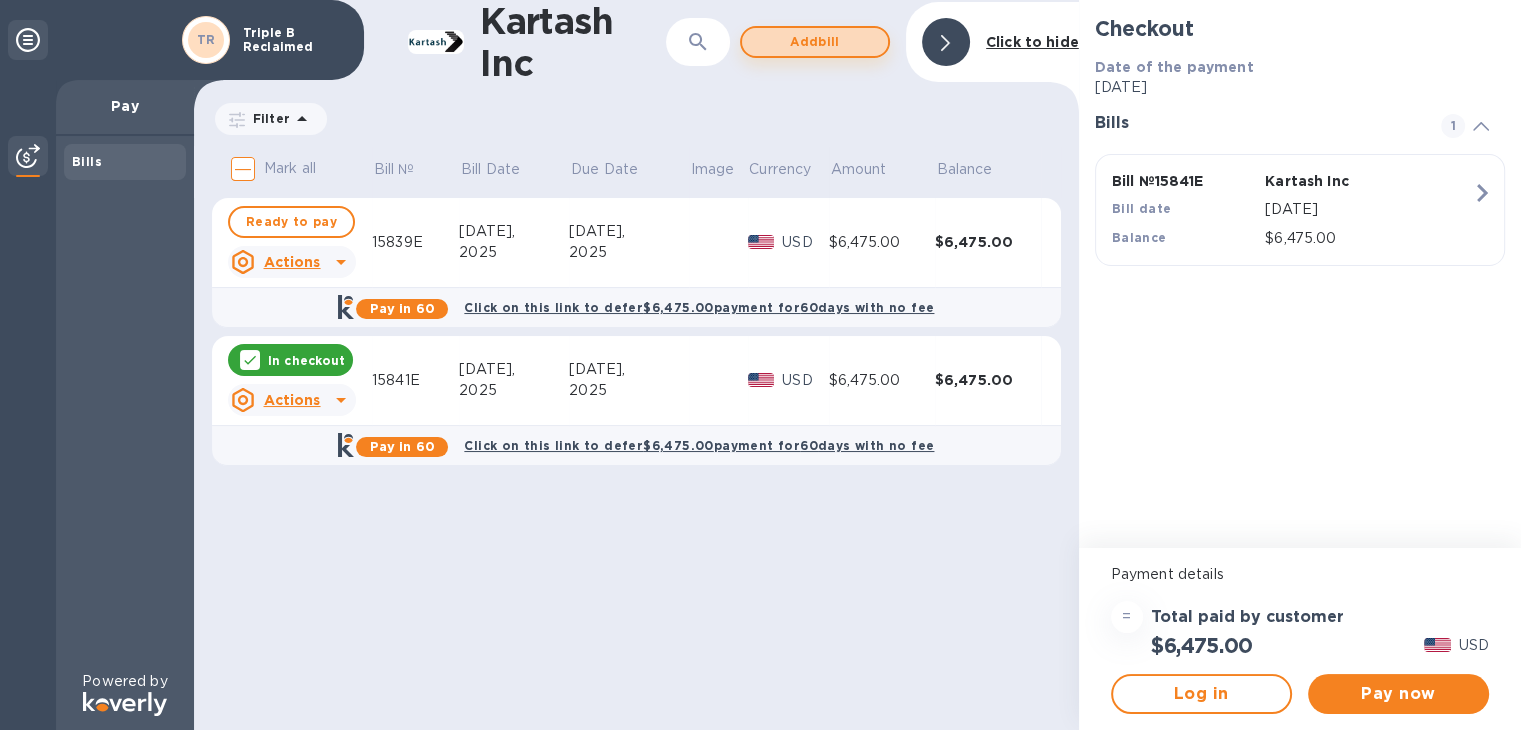 click on "Add   bill" at bounding box center [815, 42] 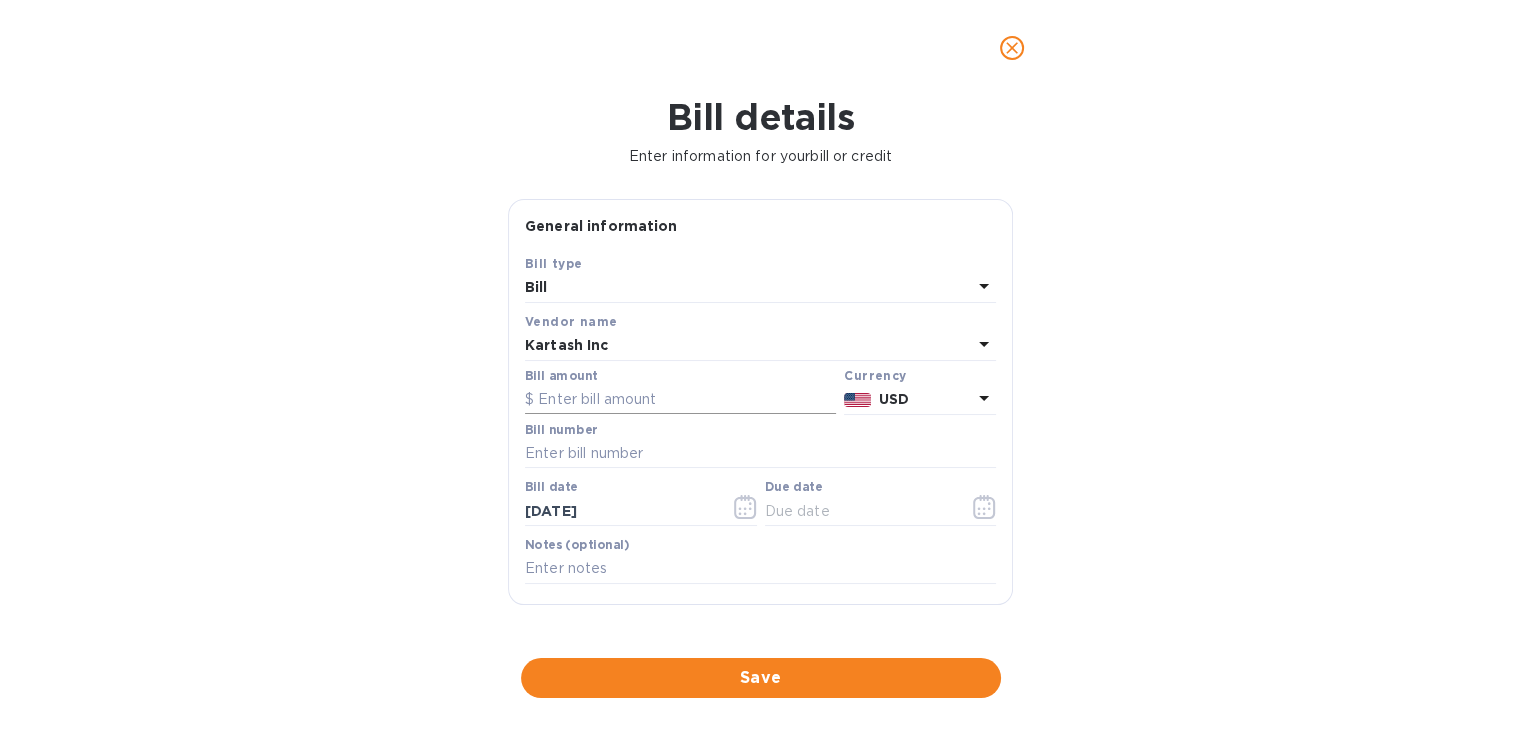 click at bounding box center [680, 400] 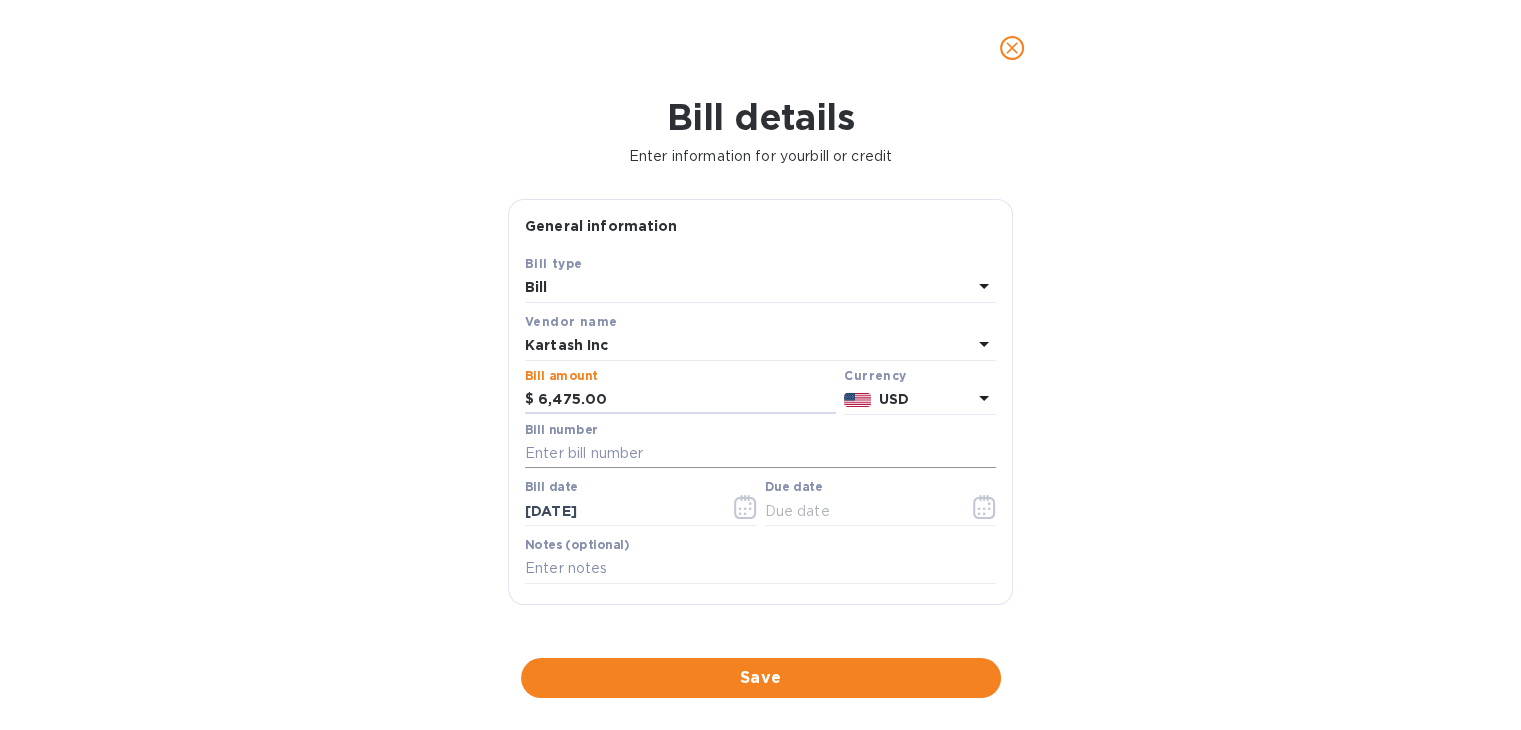 type on "6,475.00" 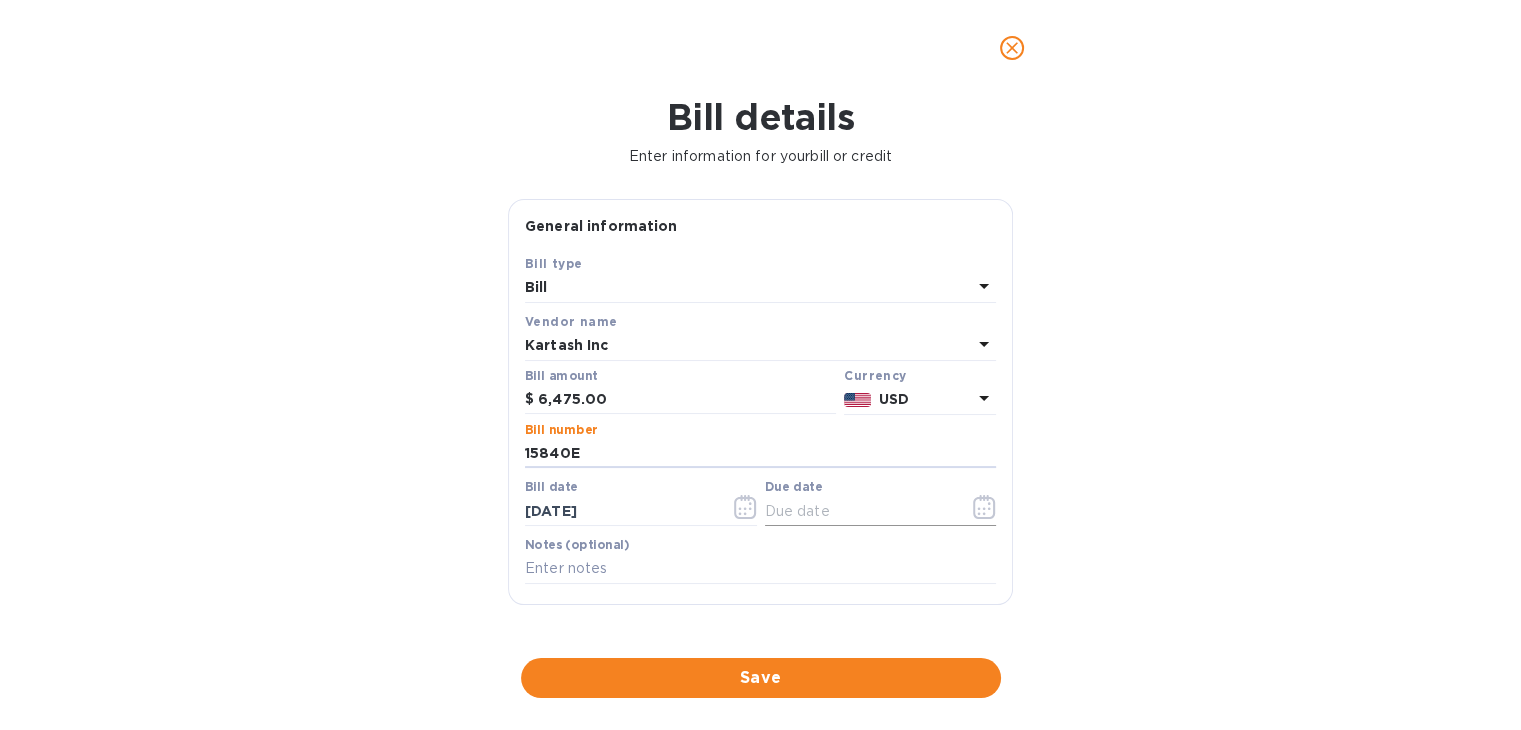 type on "15840E" 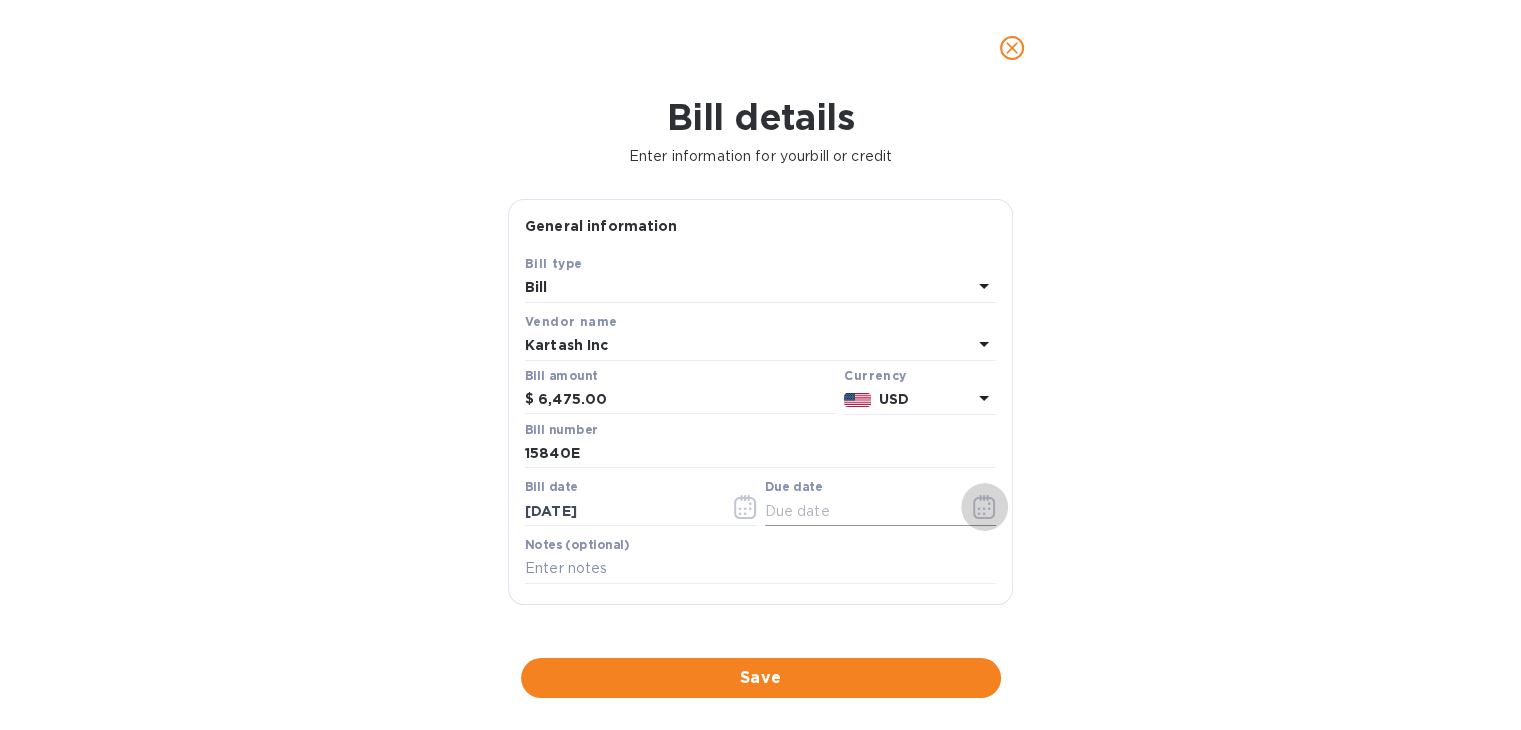 click 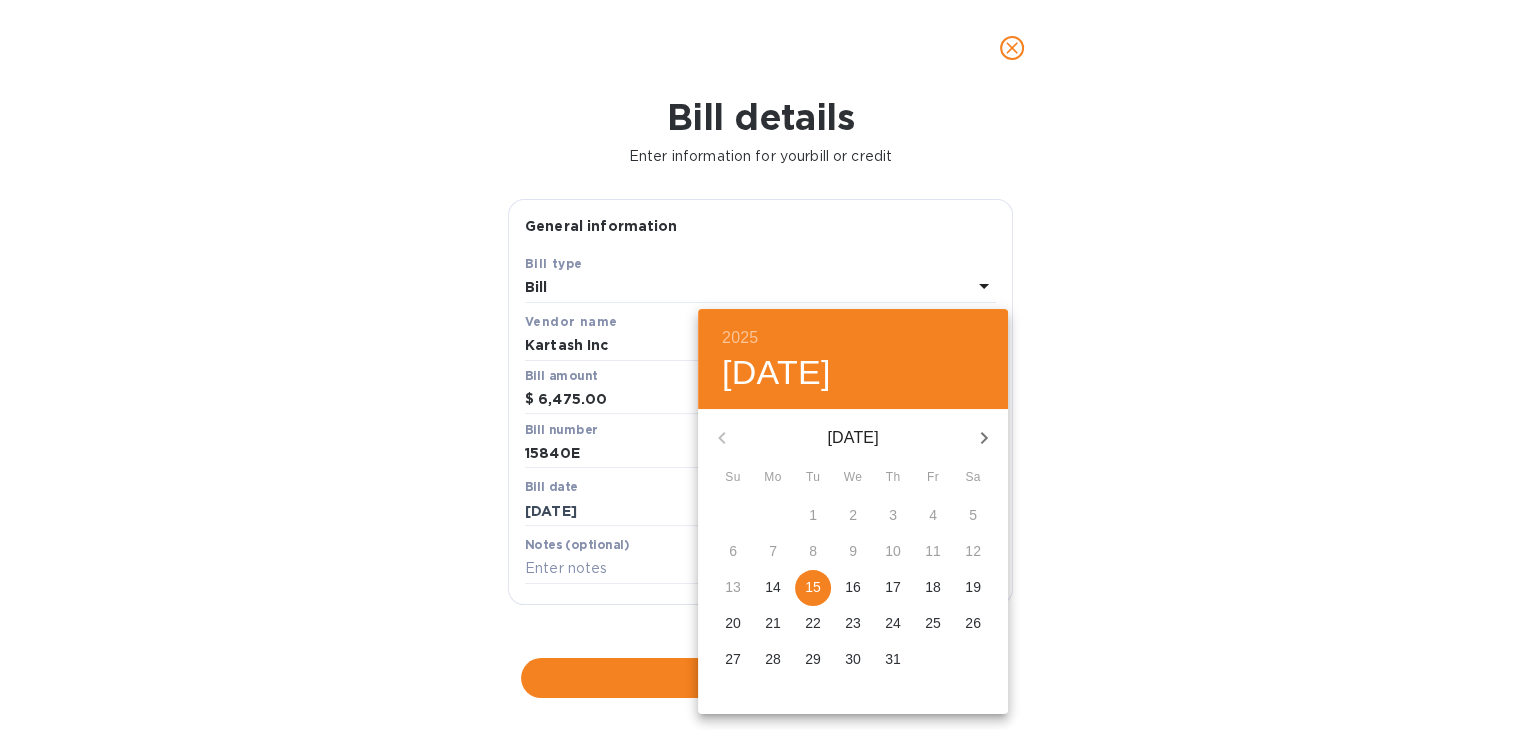 click on "15" at bounding box center (813, 587) 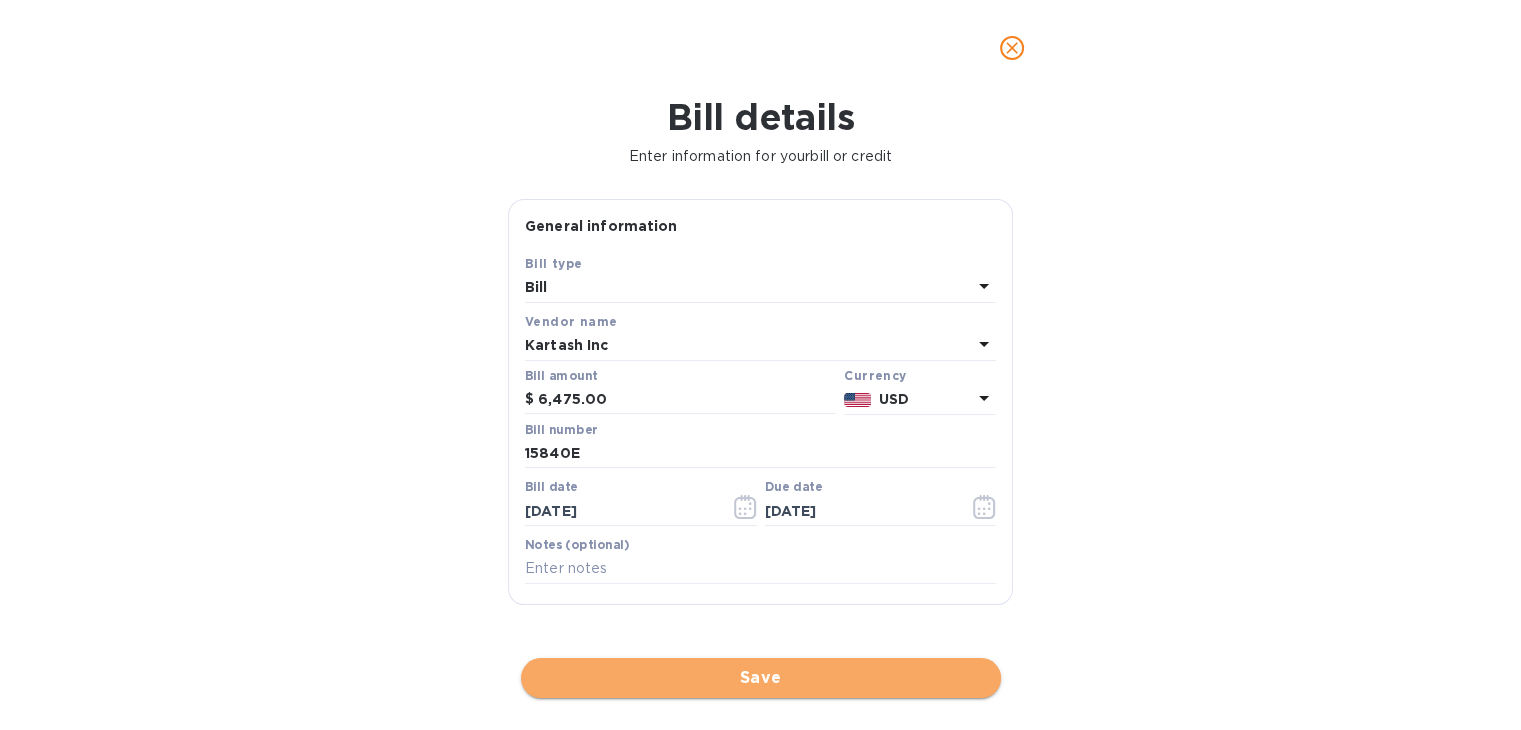 click on "Save" at bounding box center (761, 678) 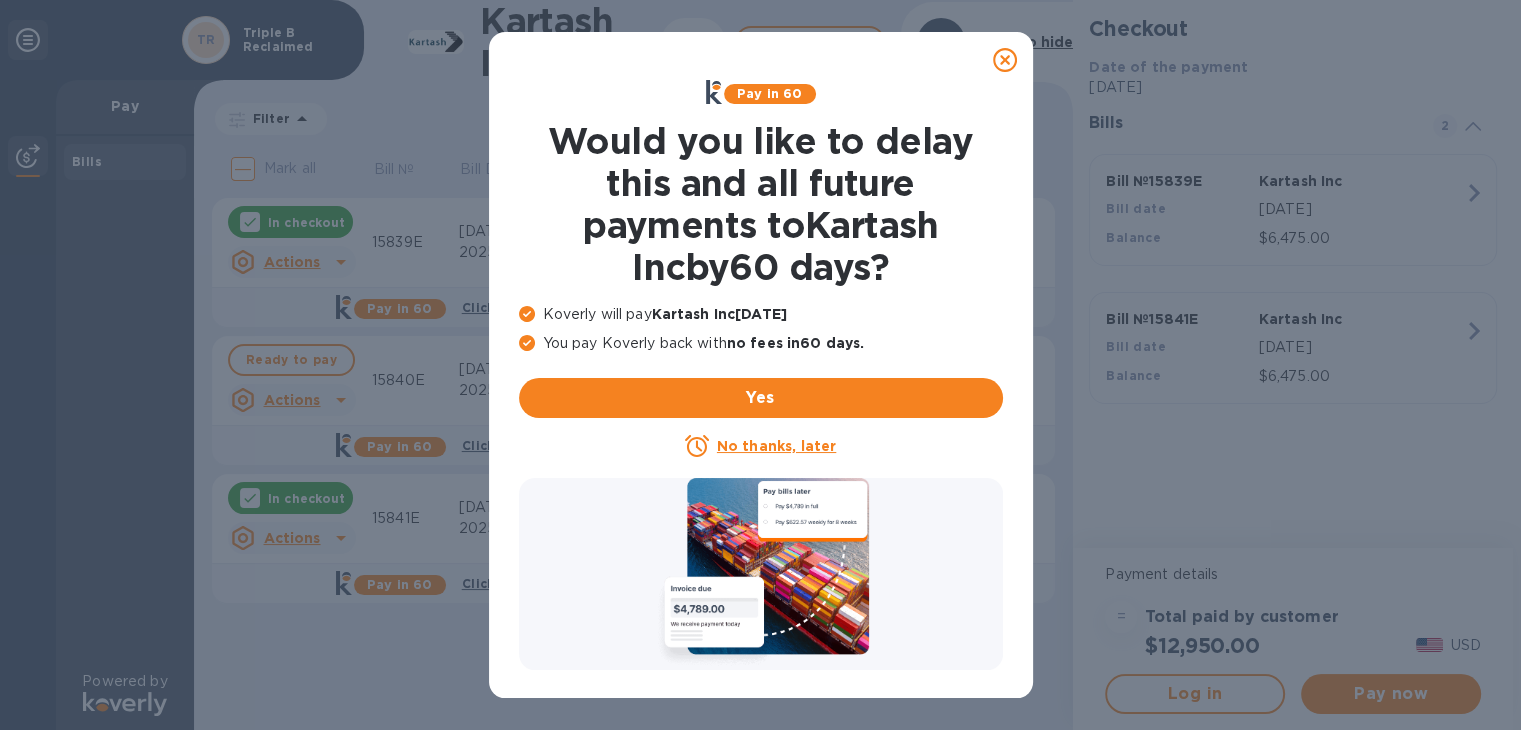 click 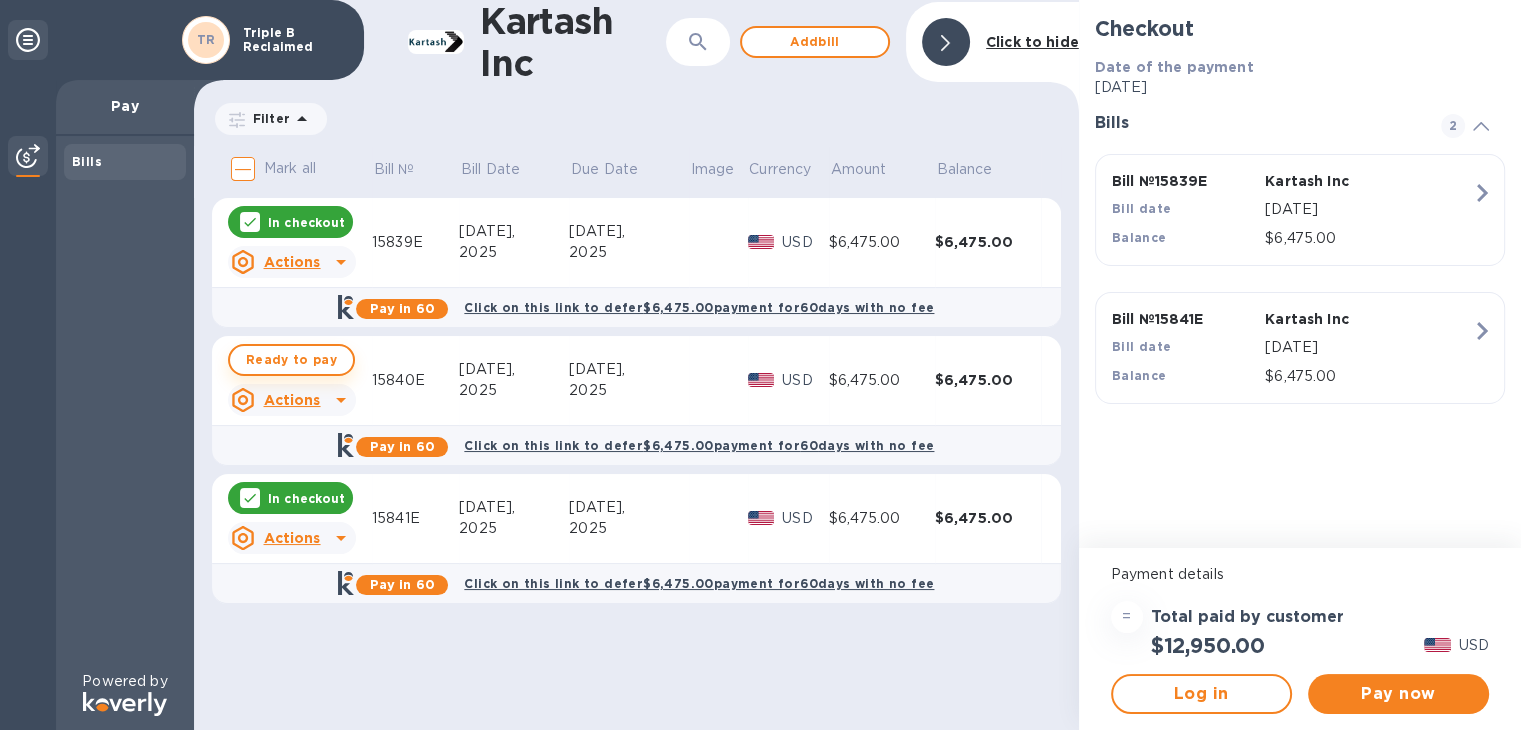 click on "Ready to pay" at bounding box center [291, 360] 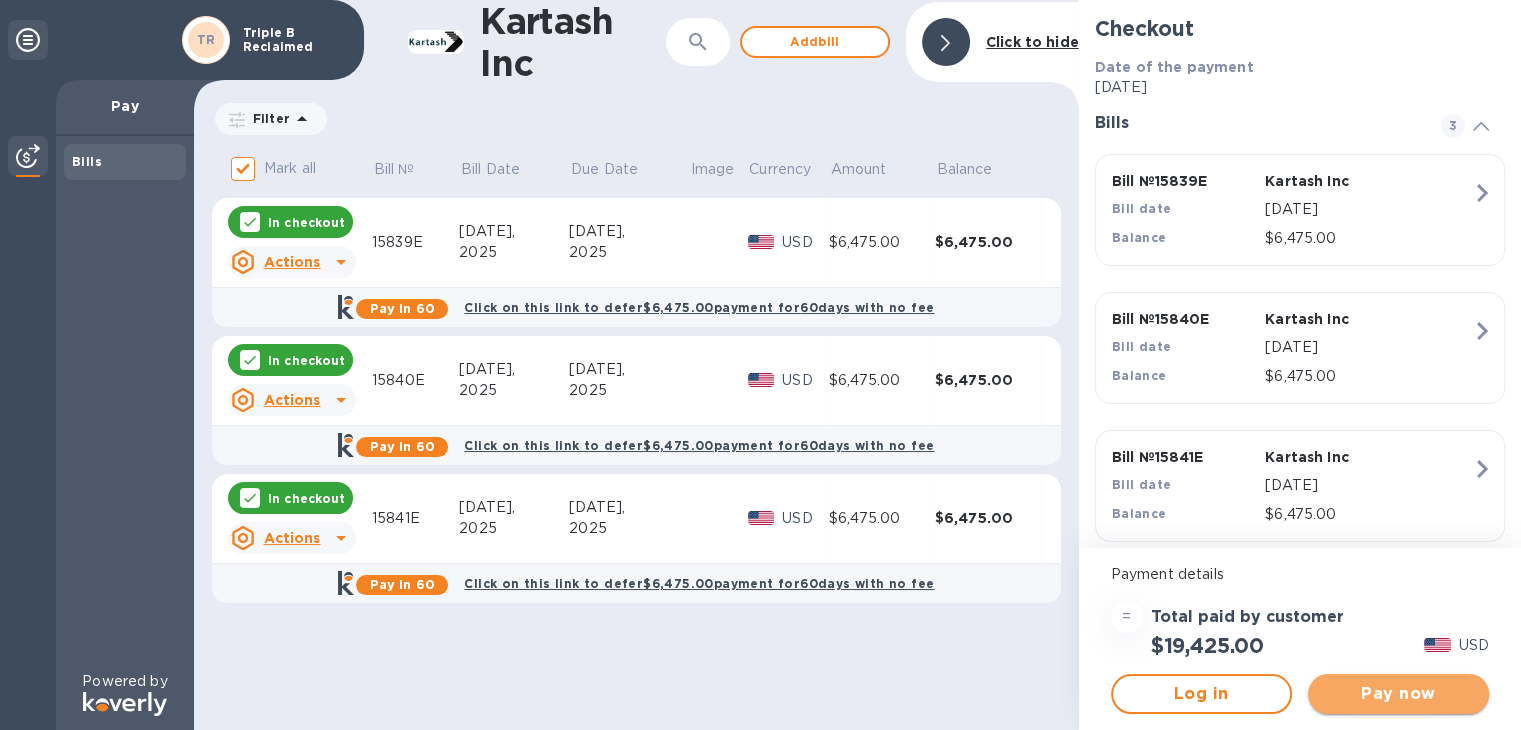 click on "Pay now" at bounding box center [1398, 694] 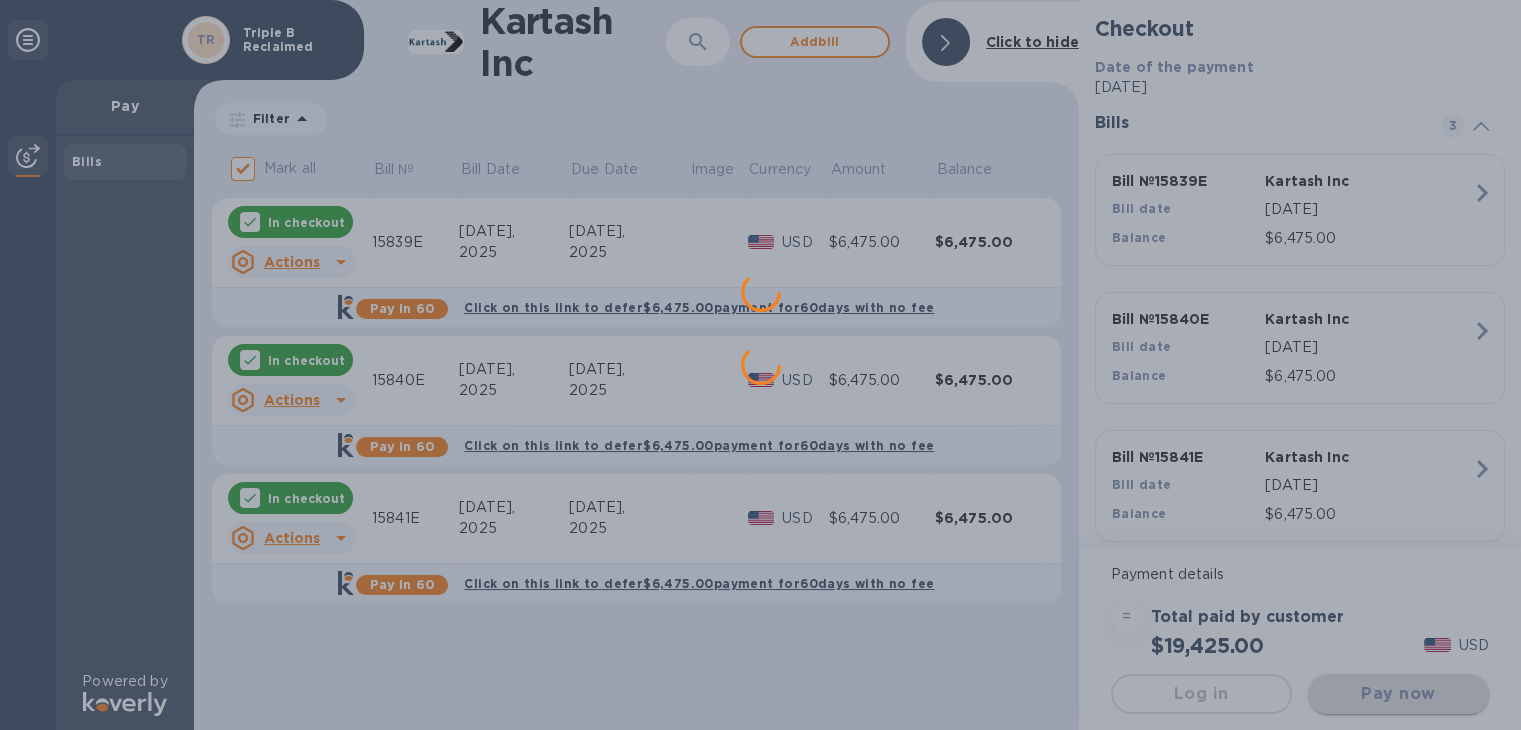 scroll, scrollTop: 0, scrollLeft: 0, axis: both 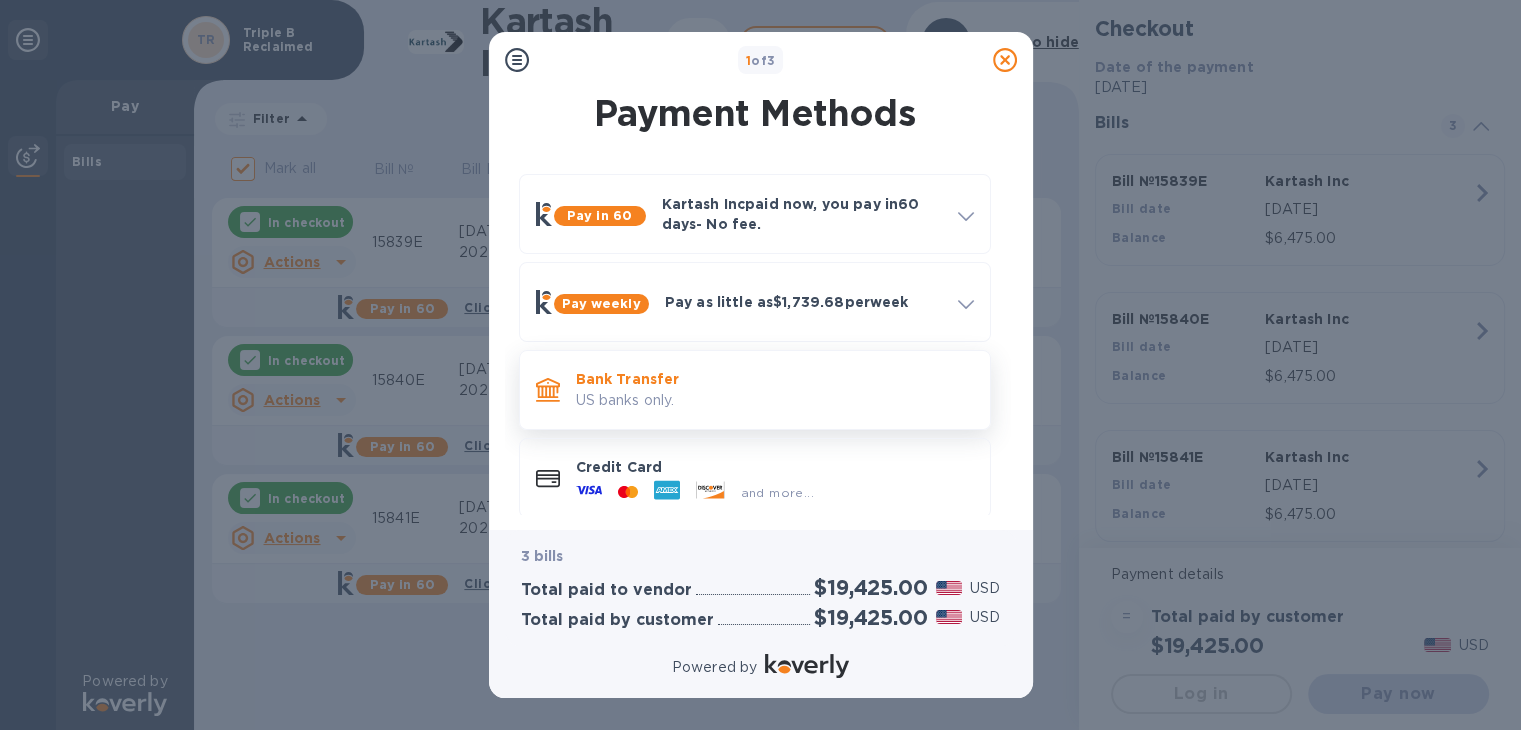 click on "Bank Transfer" at bounding box center (775, 379) 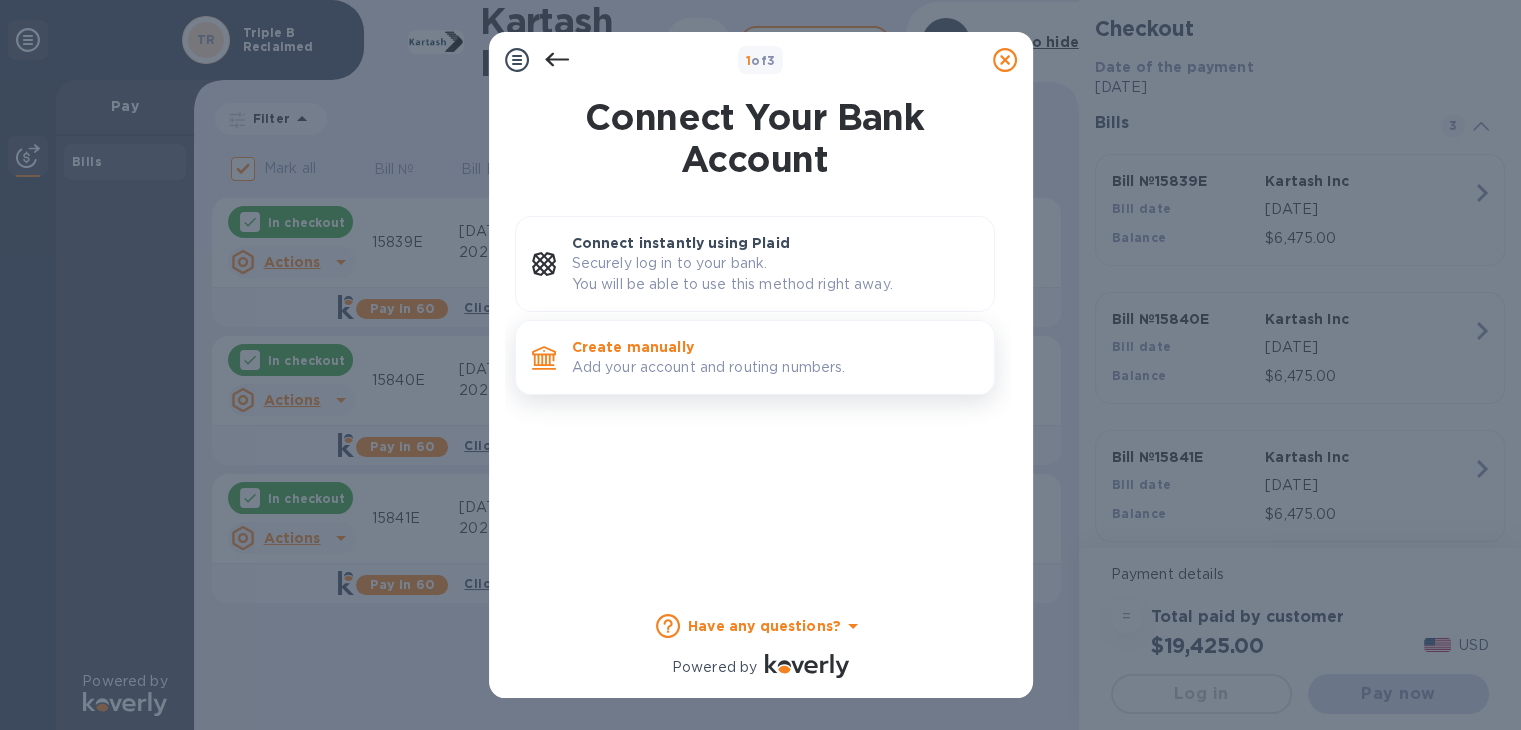 click on "Add your account and routing numbers." at bounding box center (775, 367) 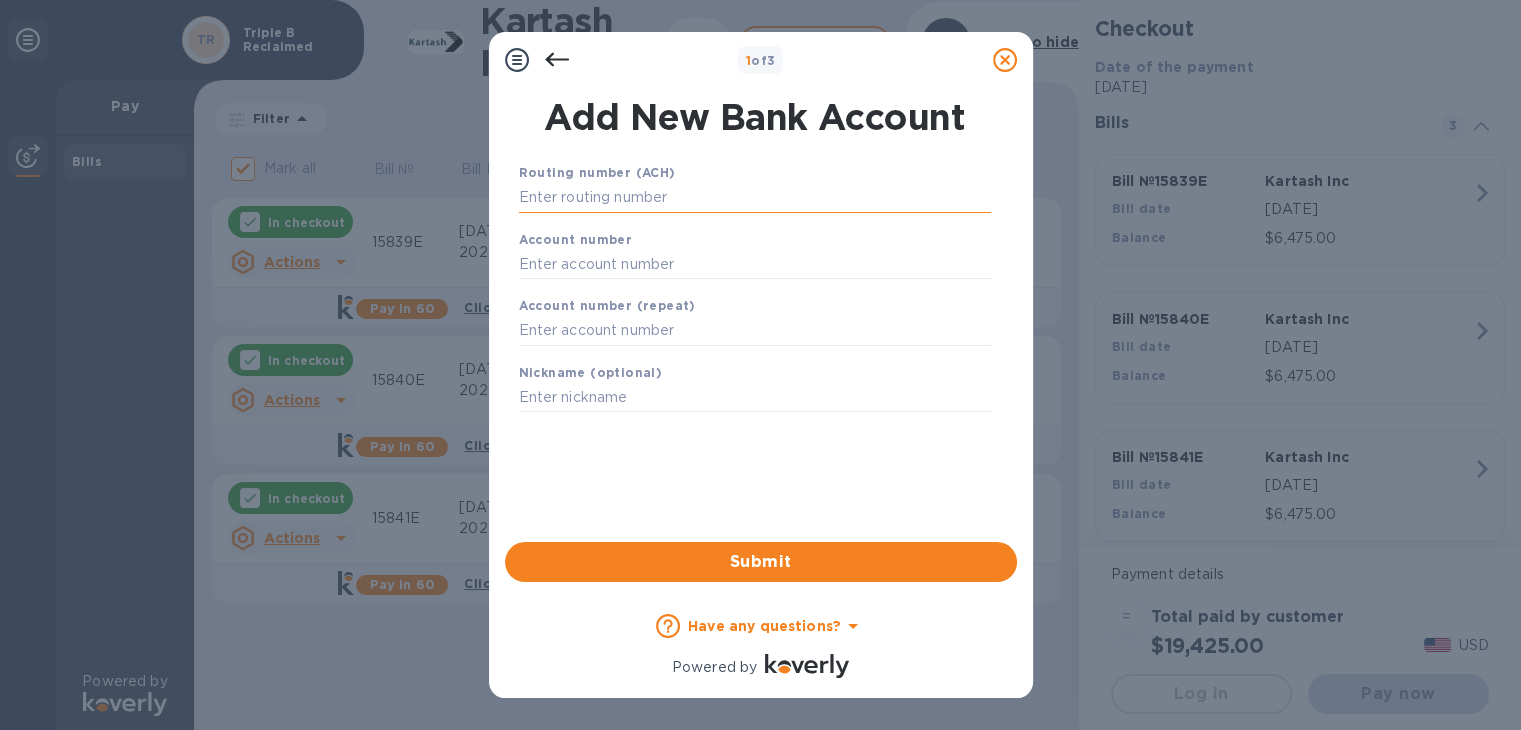 click at bounding box center (755, 198) 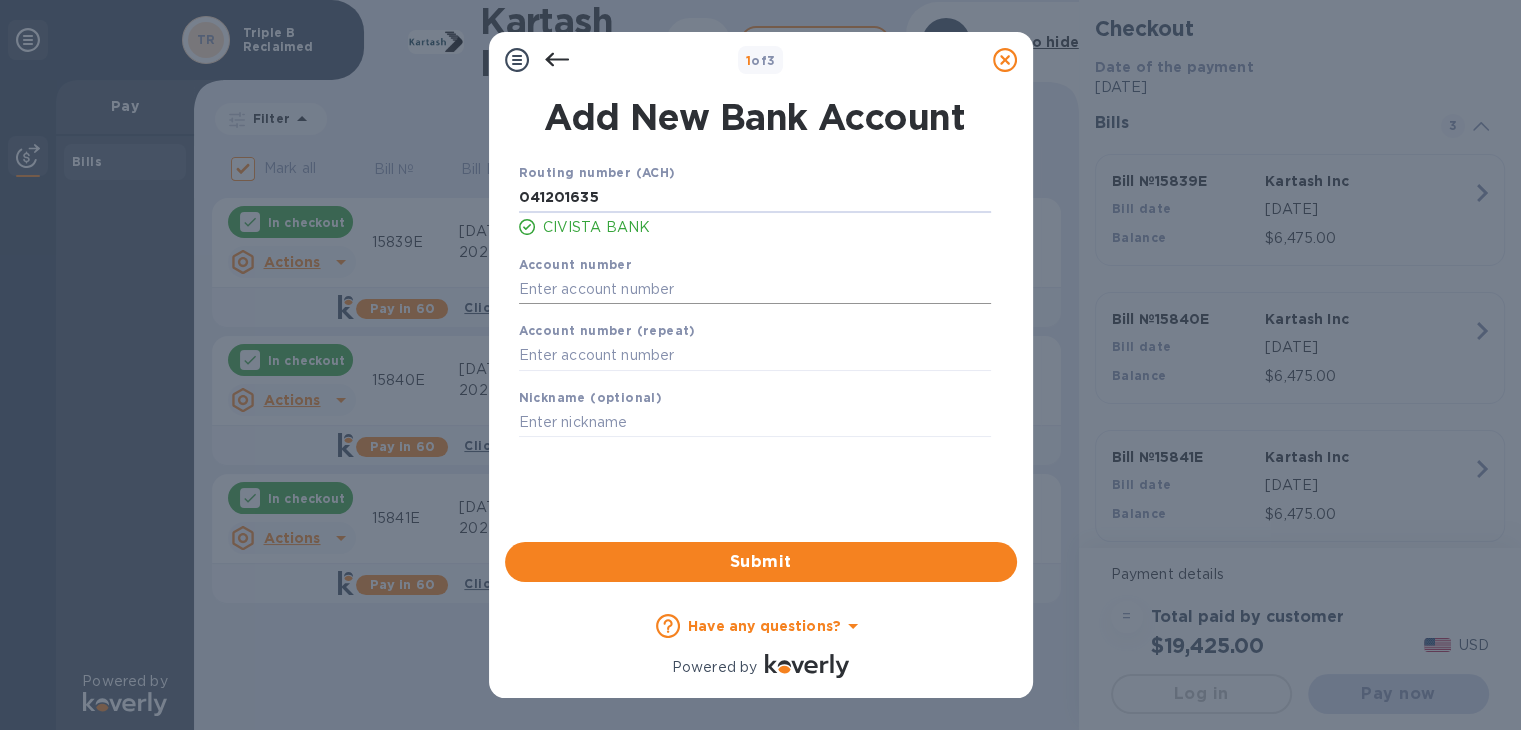 type on "041201635" 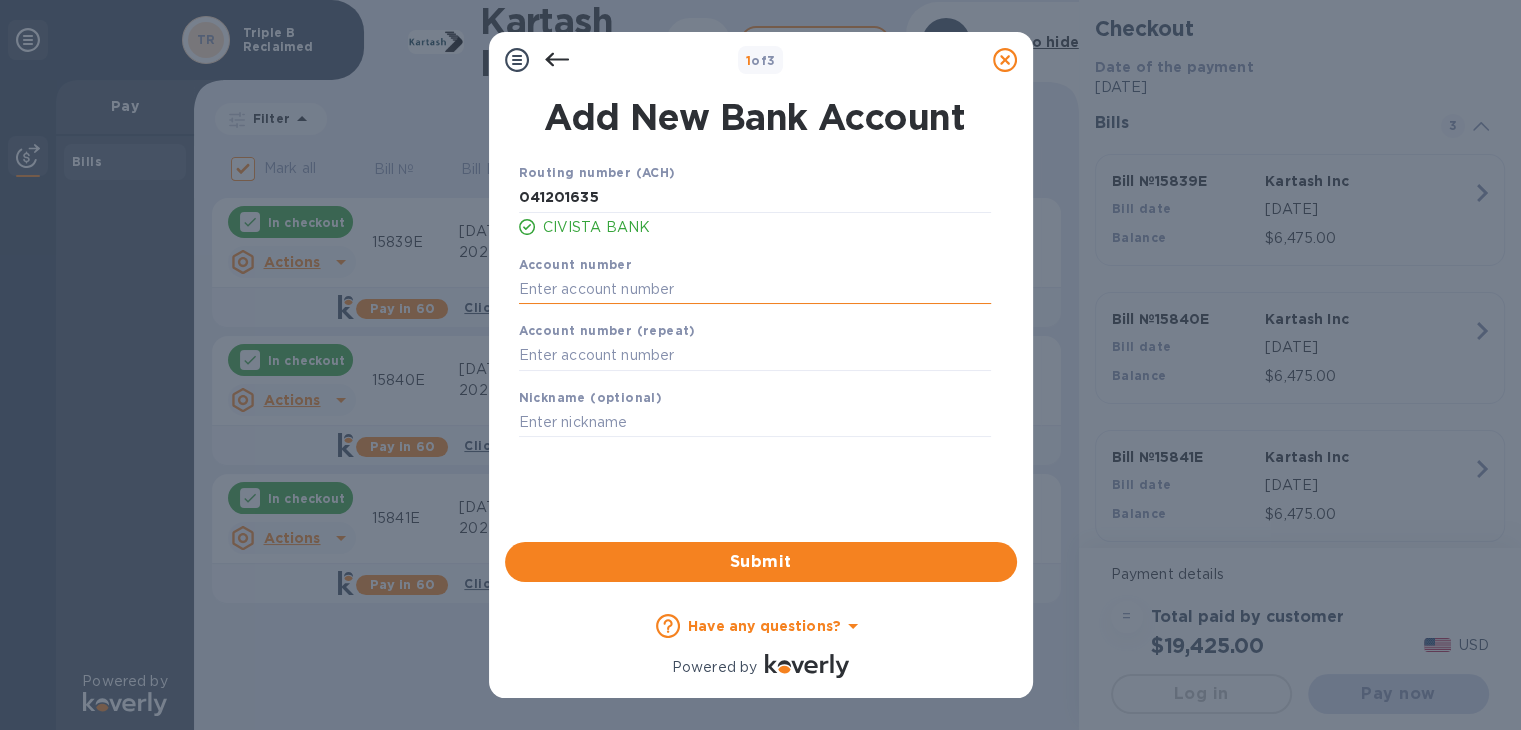 click at bounding box center (755, 289) 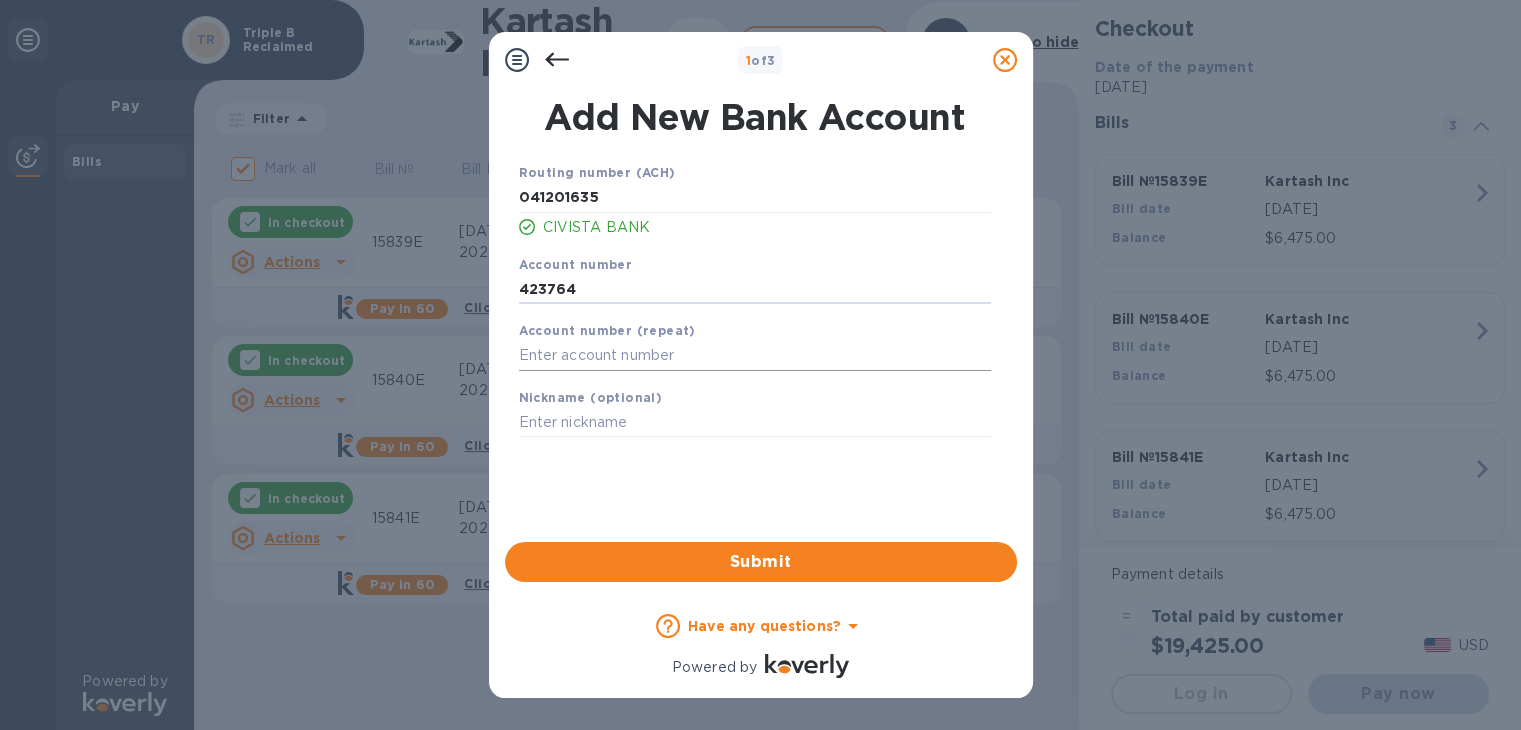 type on "423764" 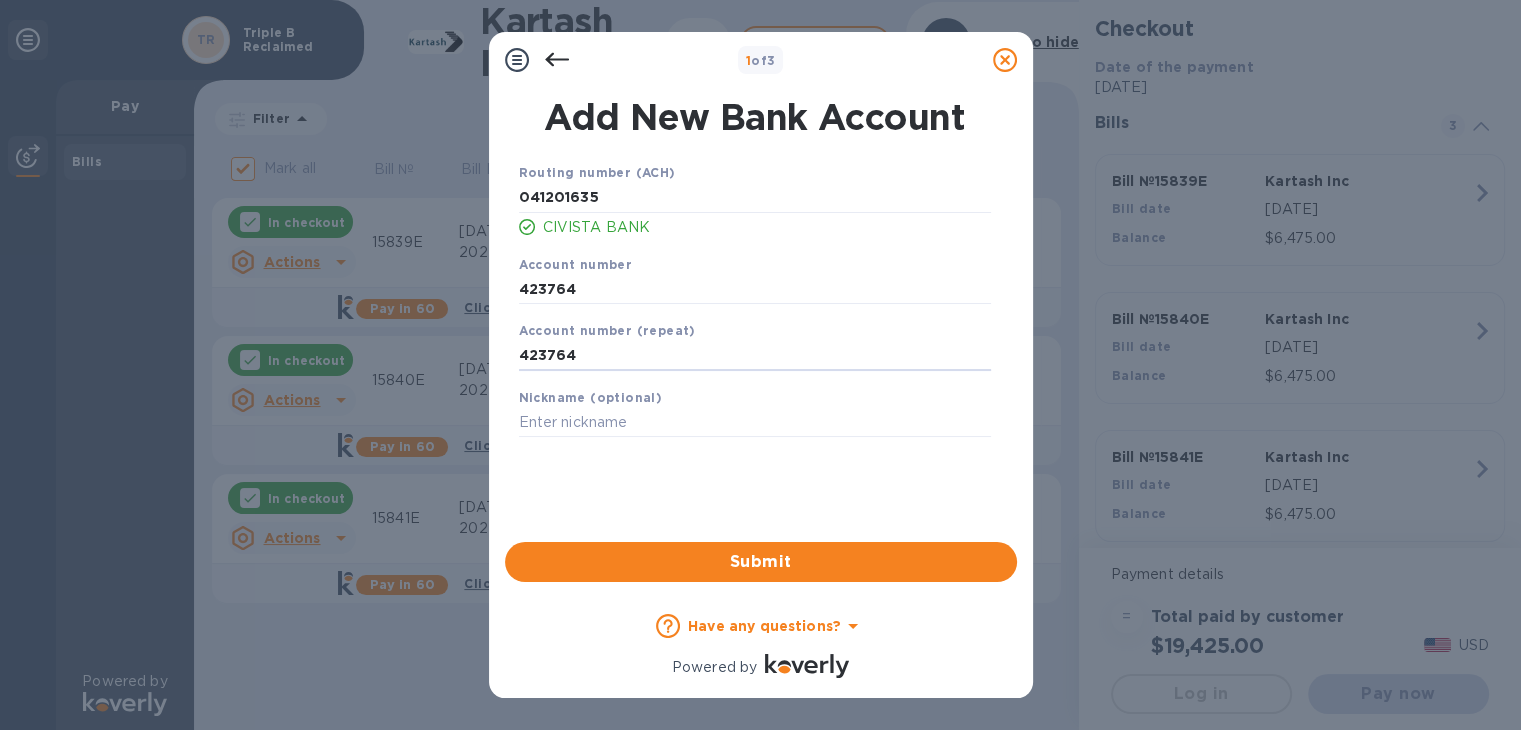 scroll, scrollTop: 0, scrollLeft: 0, axis: both 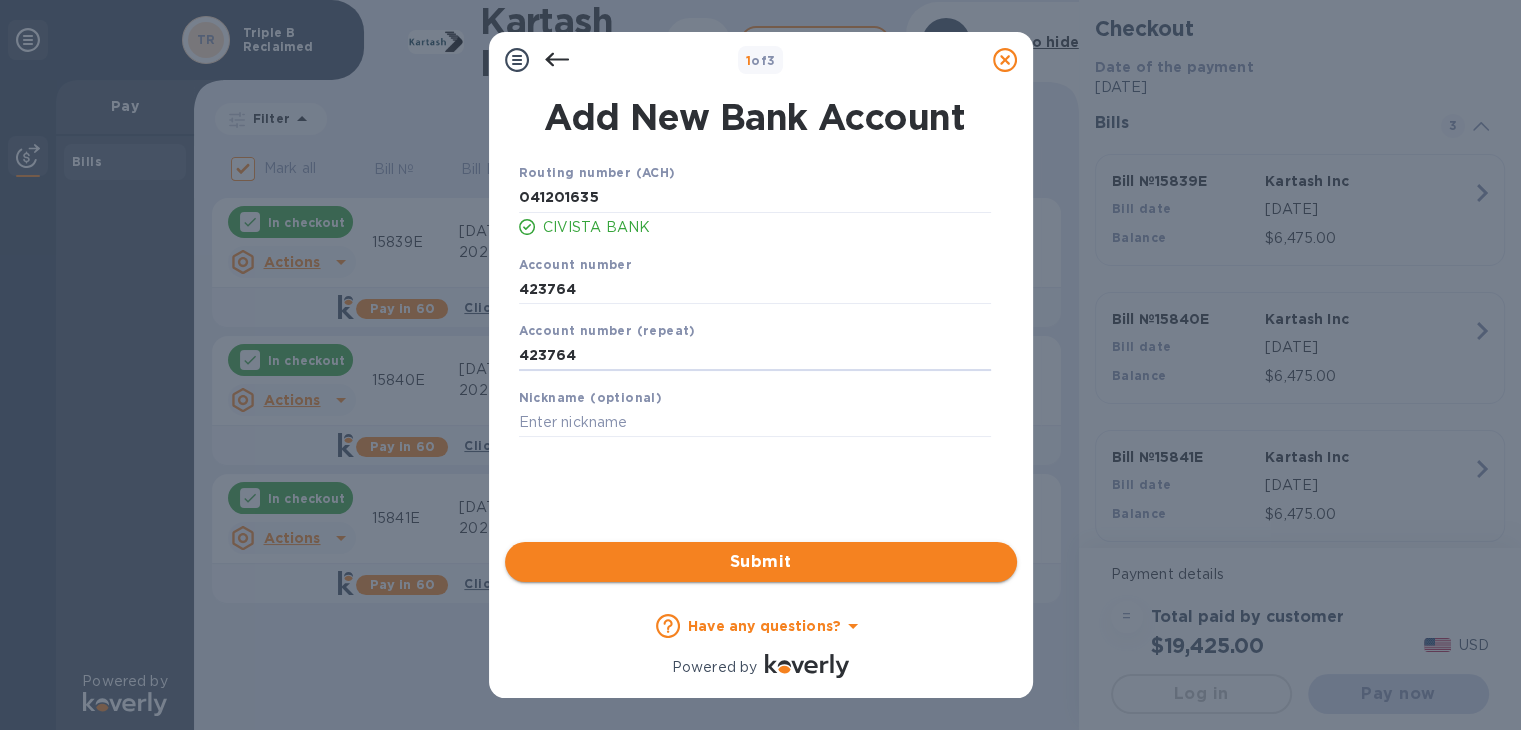 type on "423764" 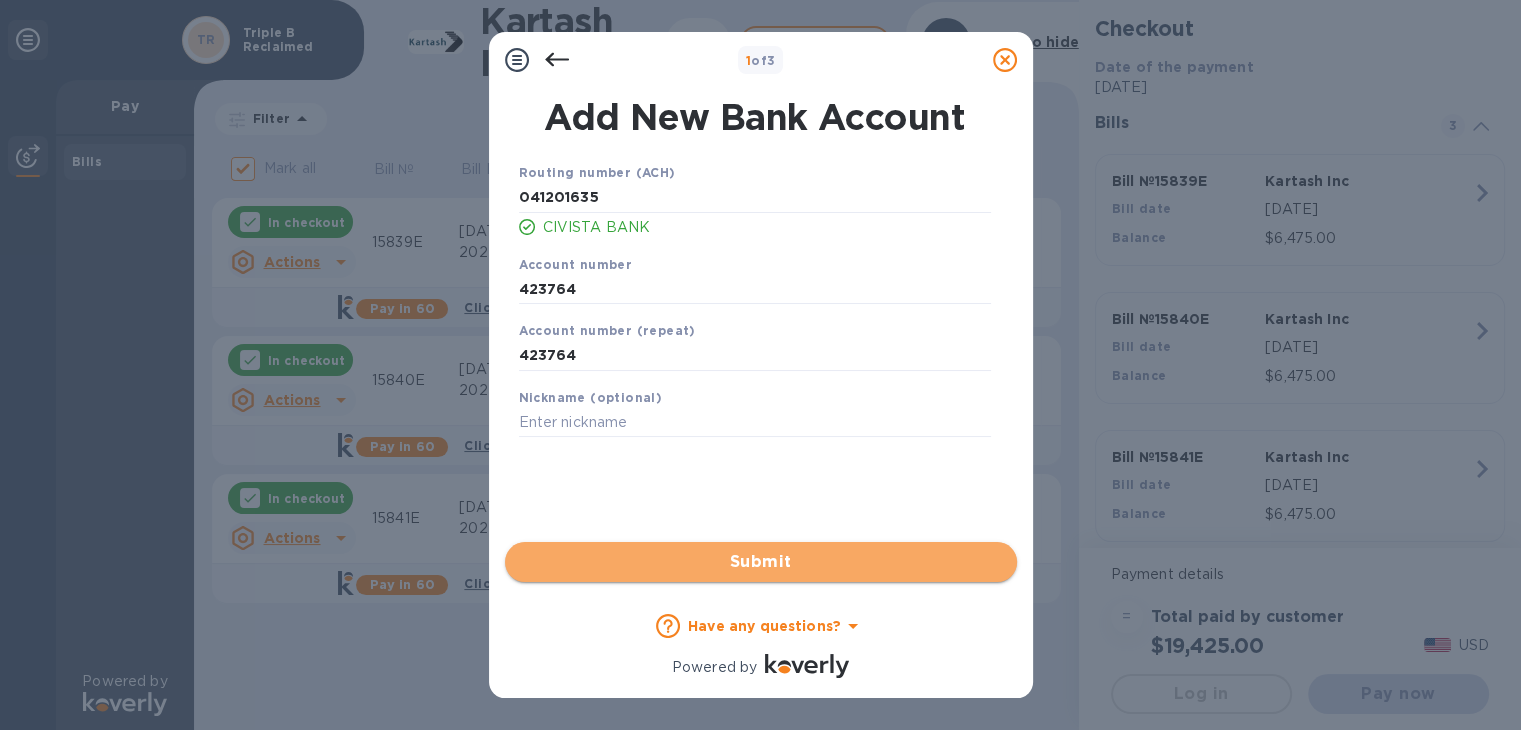 click on "Submit" at bounding box center (761, 562) 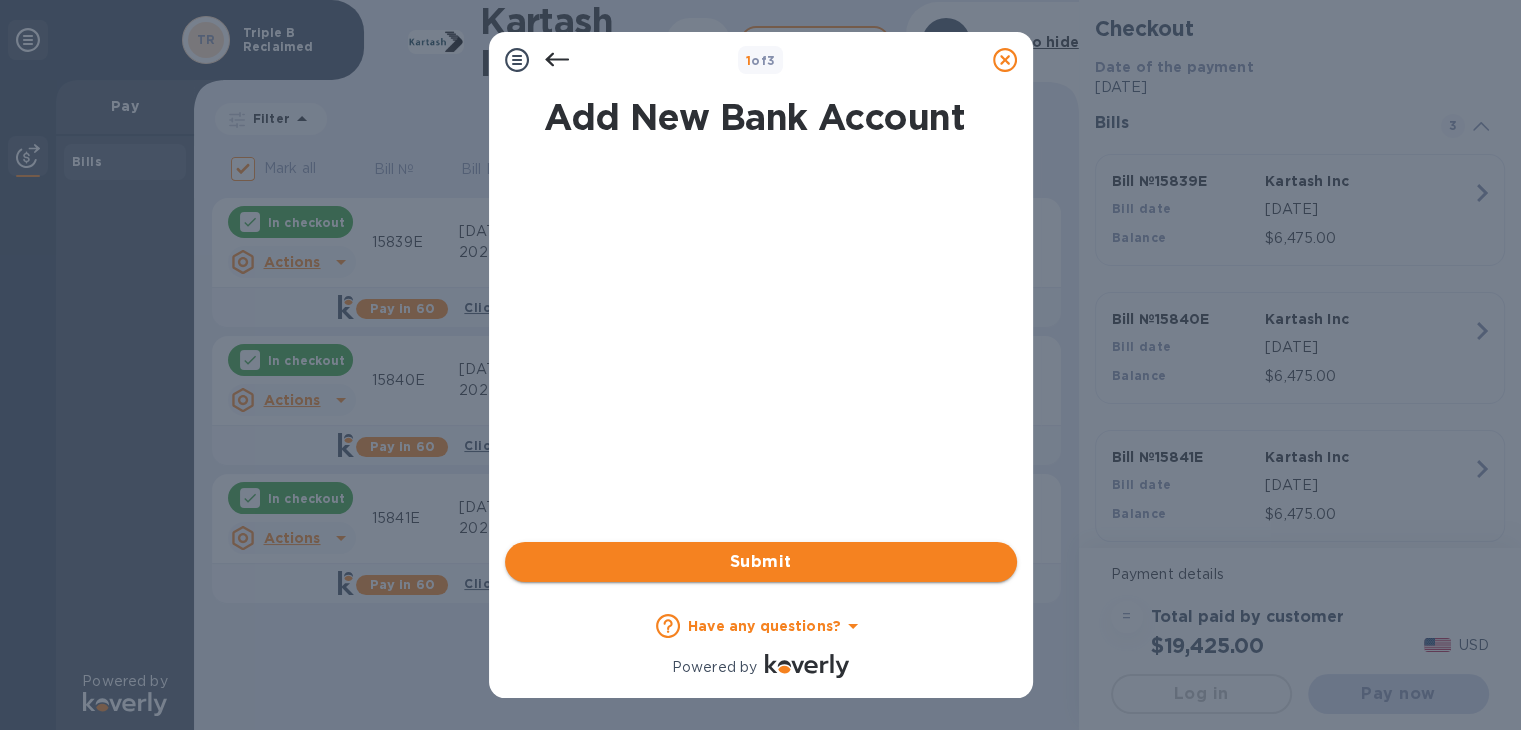 click on "Submit" at bounding box center (761, 562) 